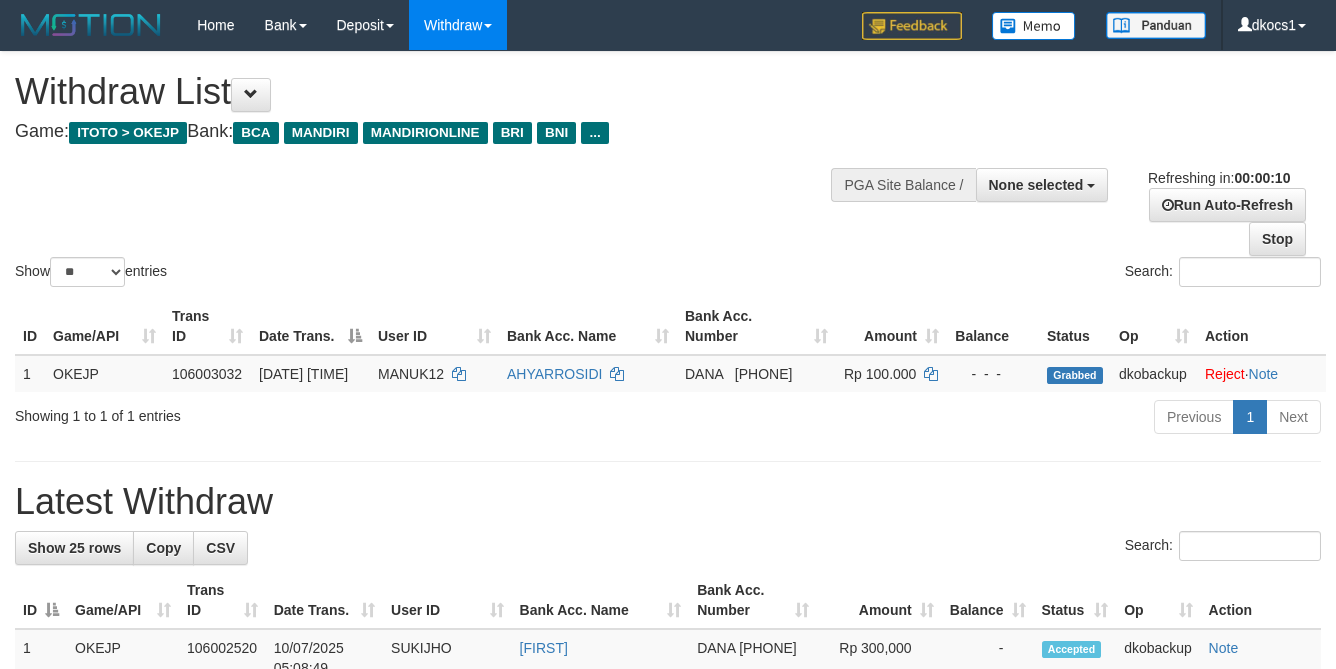 scroll, scrollTop: 0, scrollLeft: 0, axis: both 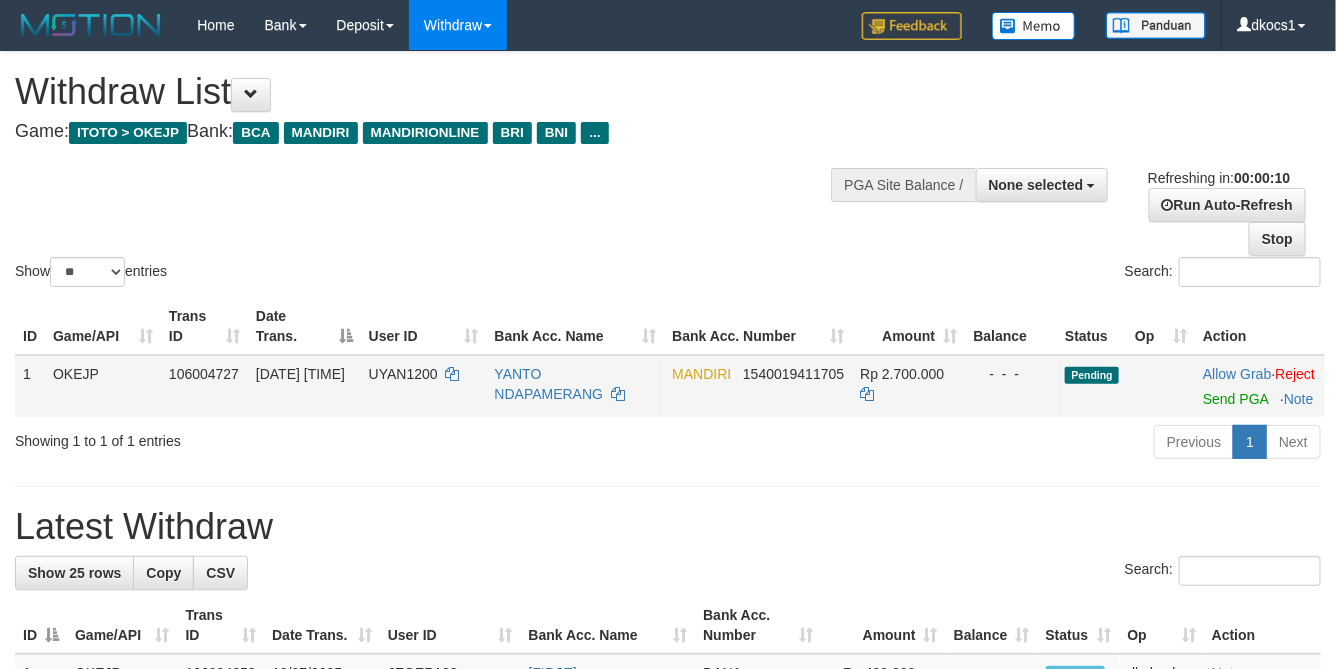 click on "UYAN1200" at bounding box center (424, 386) 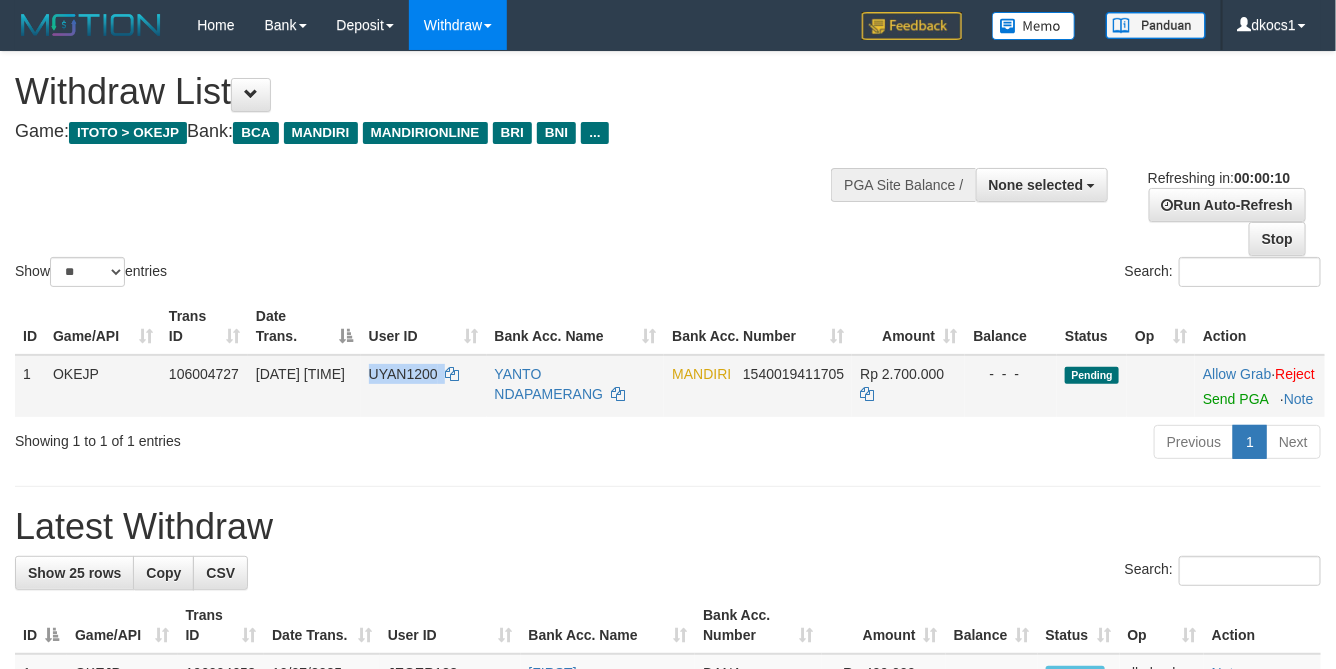 click on "UYAN1200" at bounding box center [424, 386] 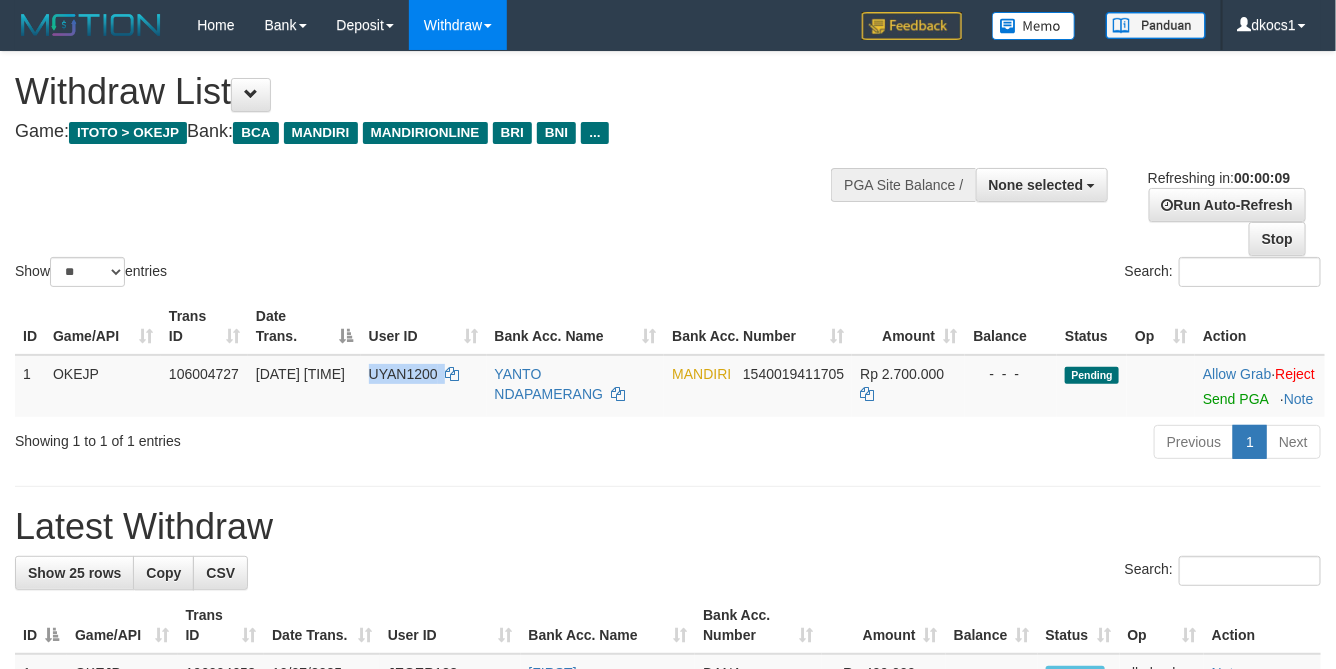 copy on "UYAN1200" 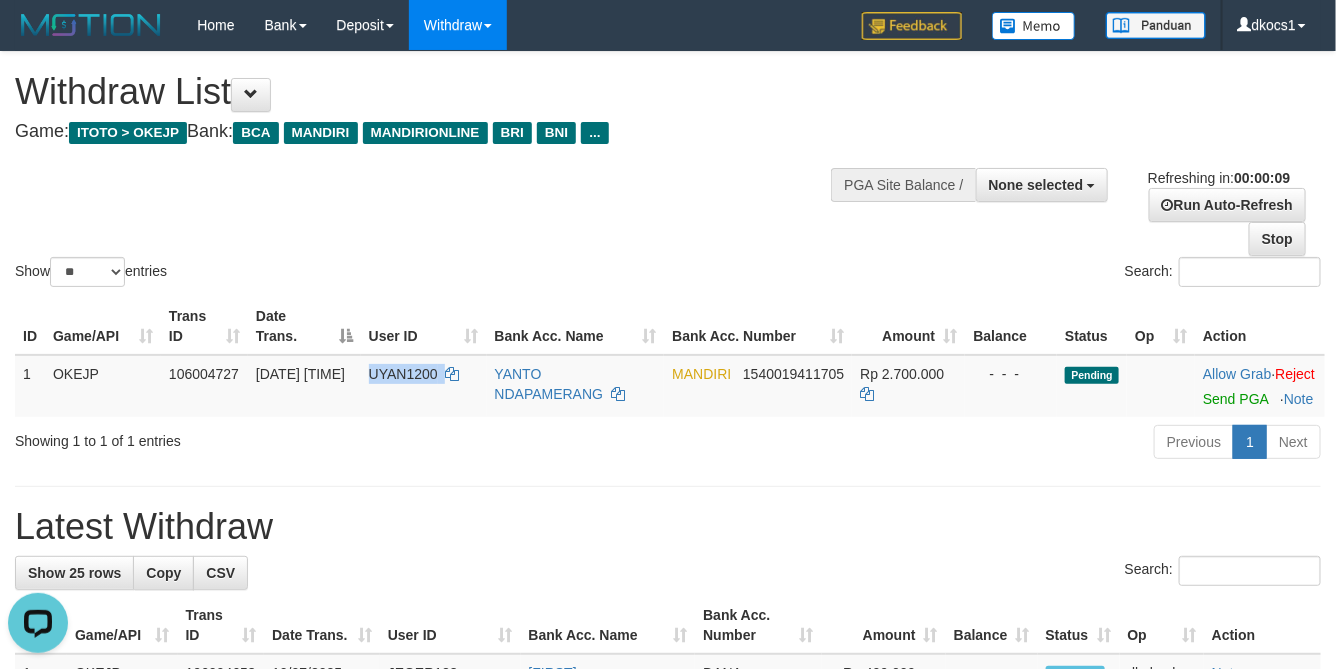 scroll, scrollTop: 0, scrollLeft: 0, axis: both 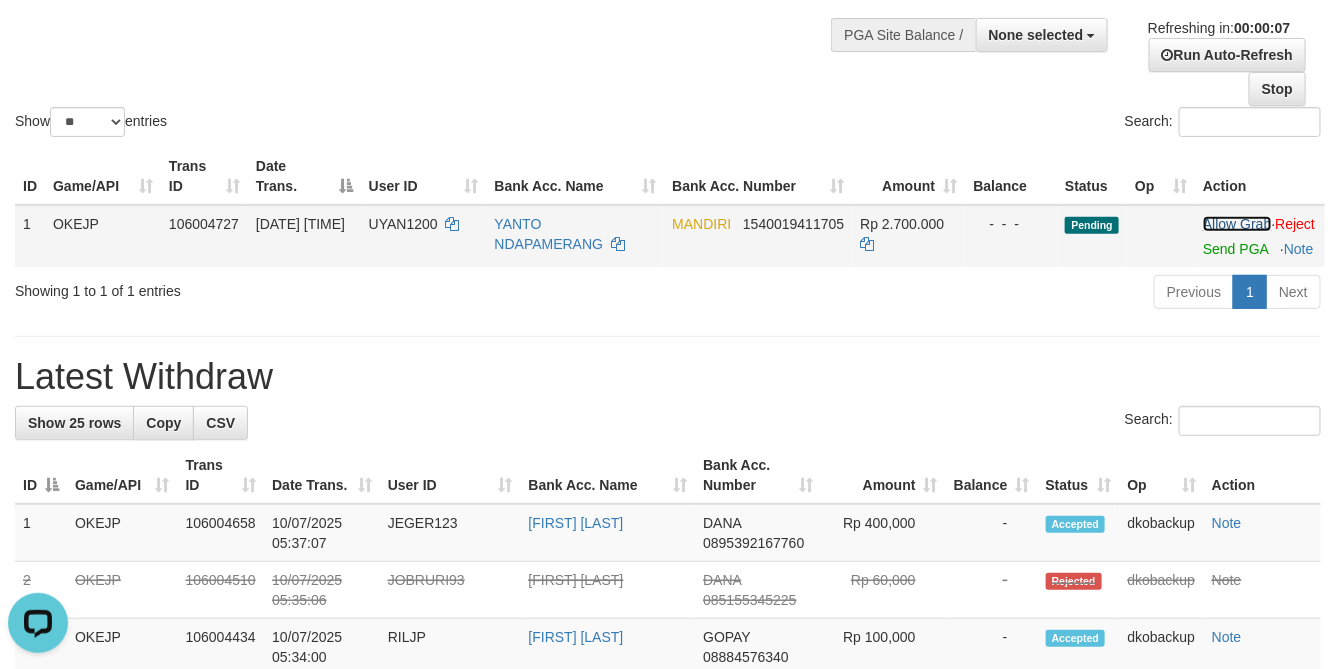 drag, startPoint x: 1218, startPoint y: 243, endPoint x: 1198, endPoint y: 244, distance: 20.024984 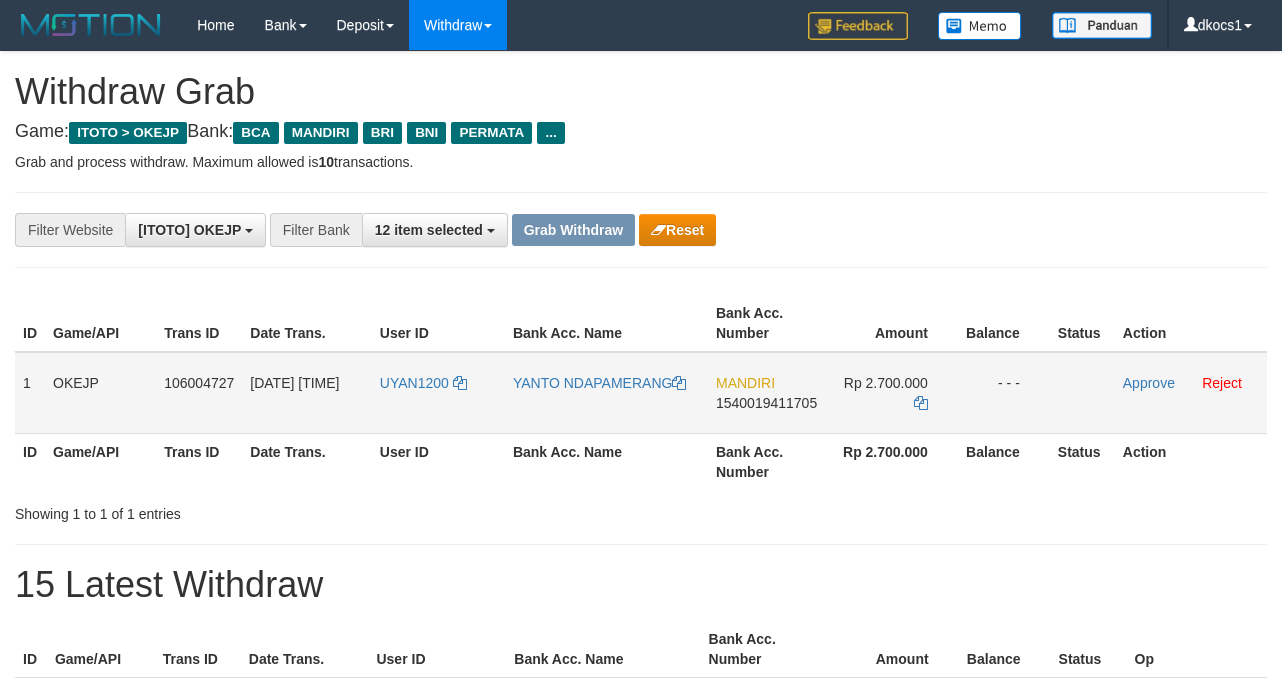 scroll, scrollTop: 0, scrollLeft: 0, axis: both 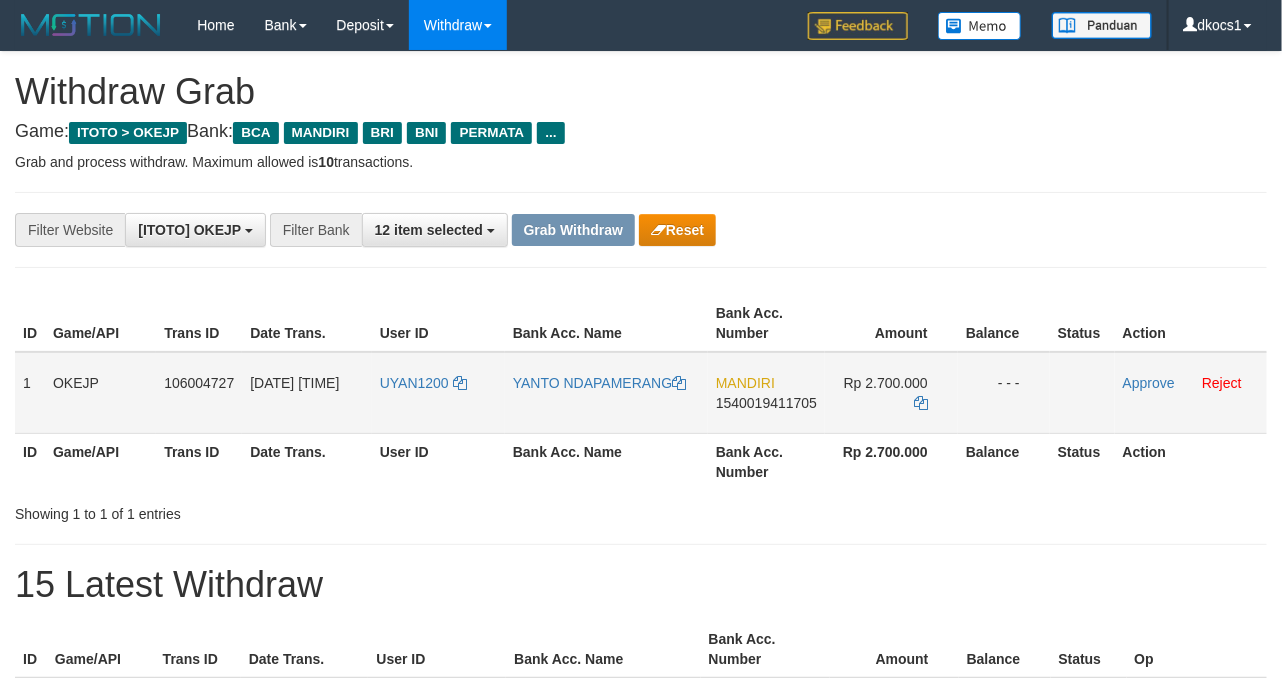 click on "UYAN1200" at bounding box center (438, 393) 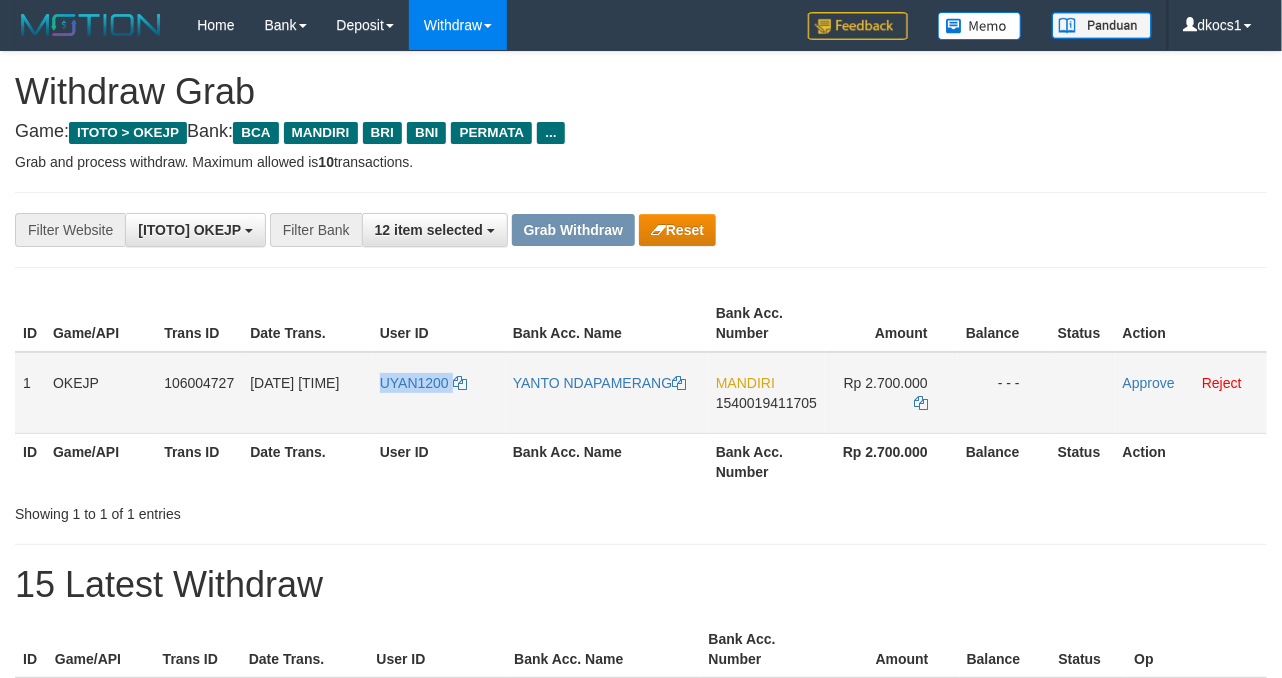 click on "UYAN1200" at bounding box center [438, 393] 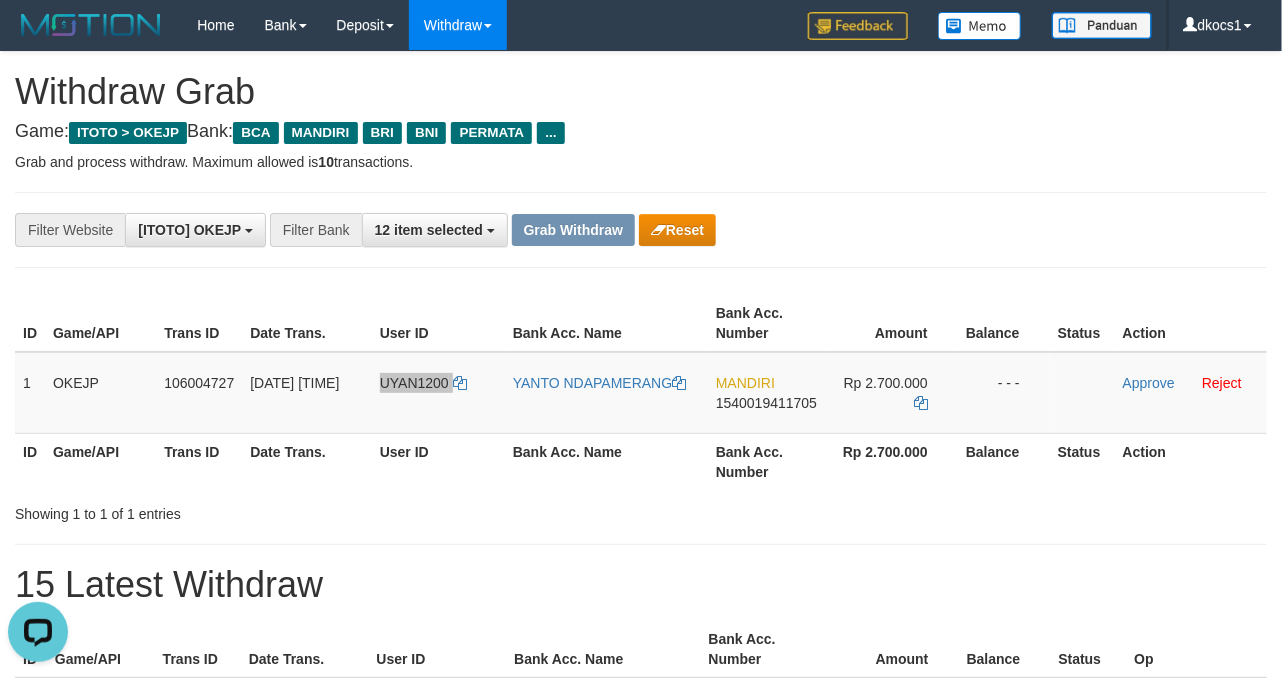 scroll, scrollTop: 0, scrollLeft: 0, axis: both 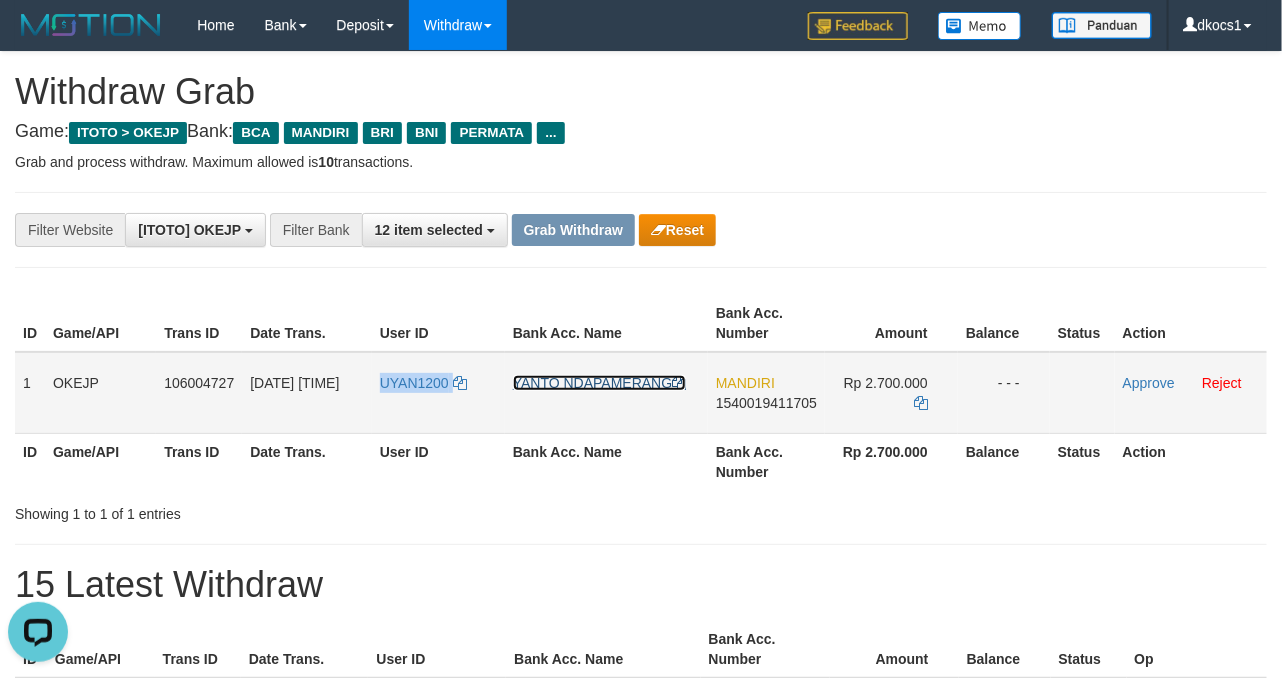 click on "YANTO NDAPAMERANG" at bounding box center (599, 383) 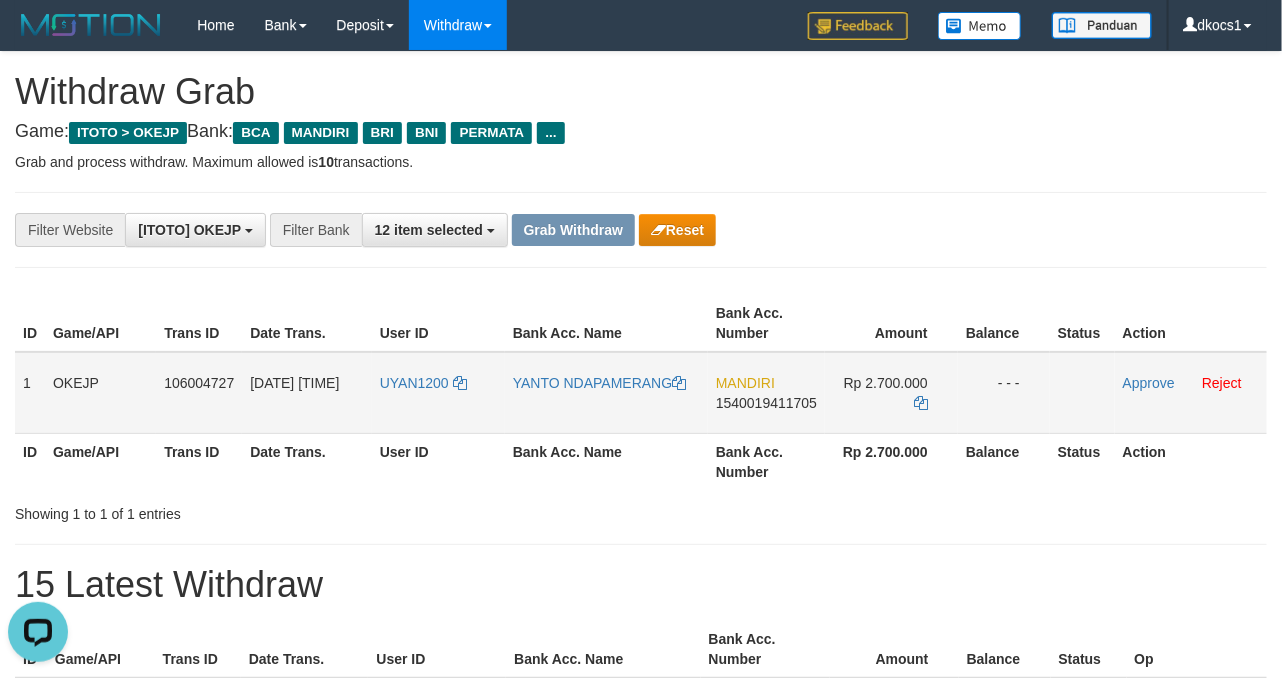 click on "MANDIRI
1540019411705" at bounding box center (766, 393) 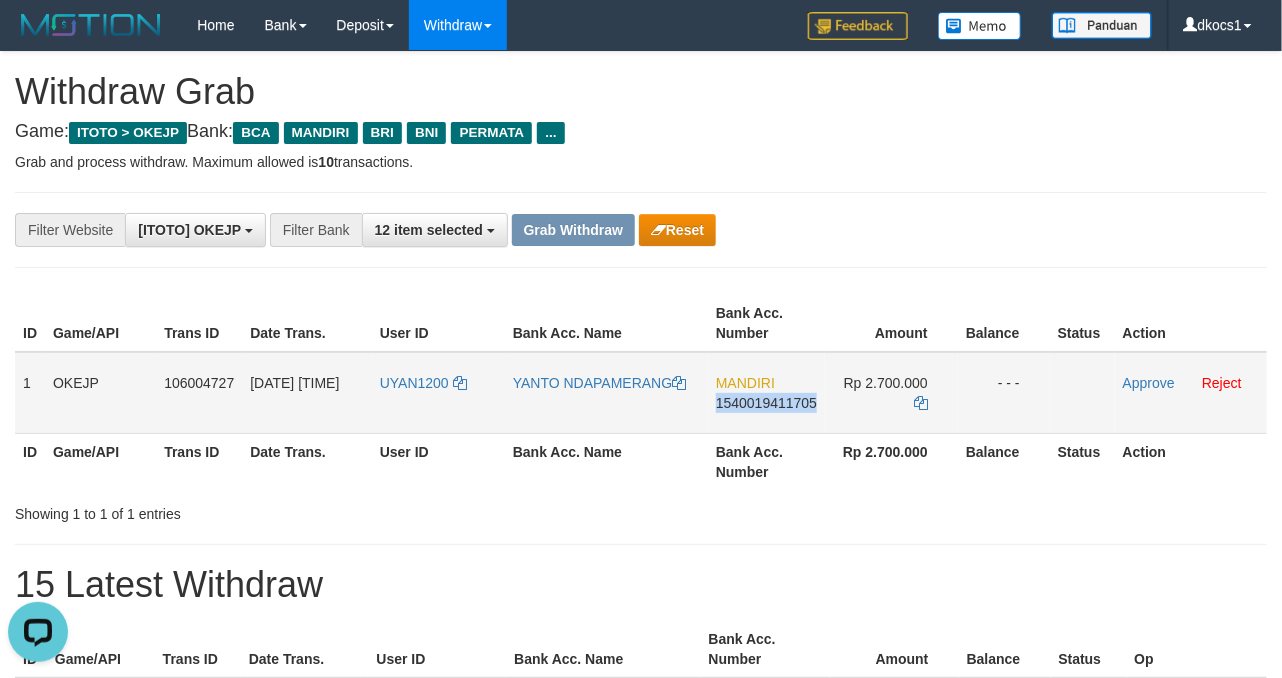 click on "MANDIRI
1540019411705" at bounding box center [766, 393] 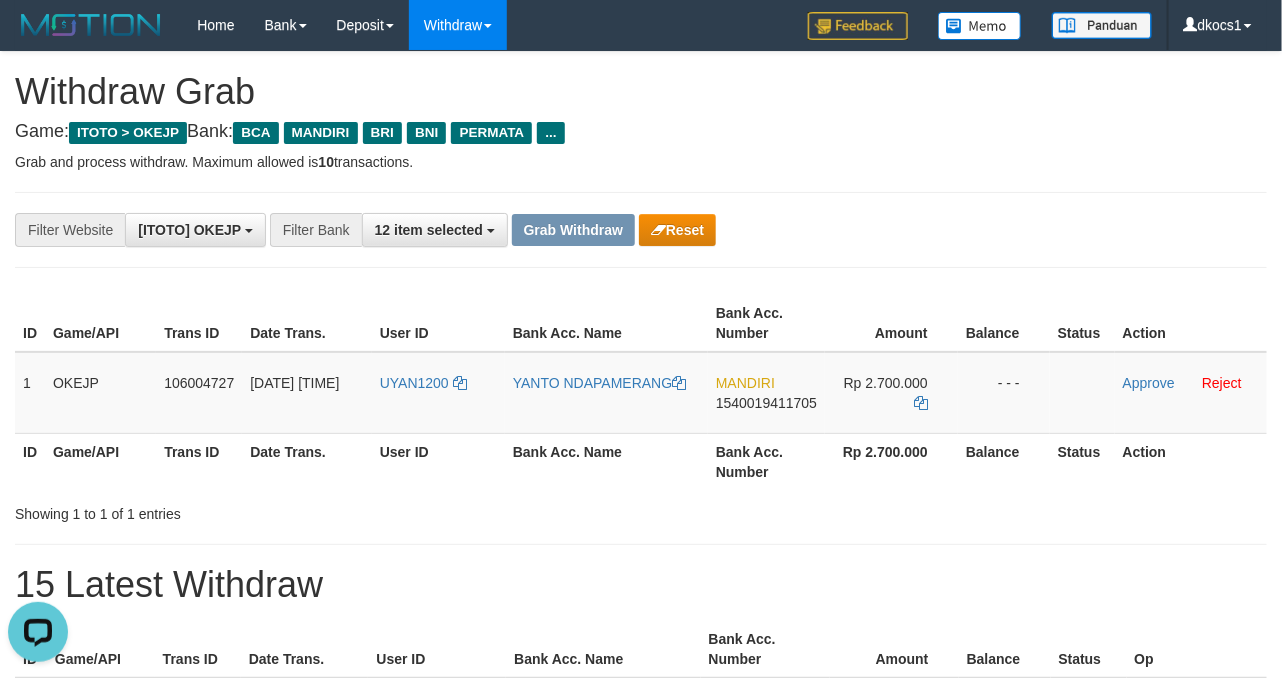 click on "Showing 1 to 1 of 1 entries" at bounding box center [641, 510] 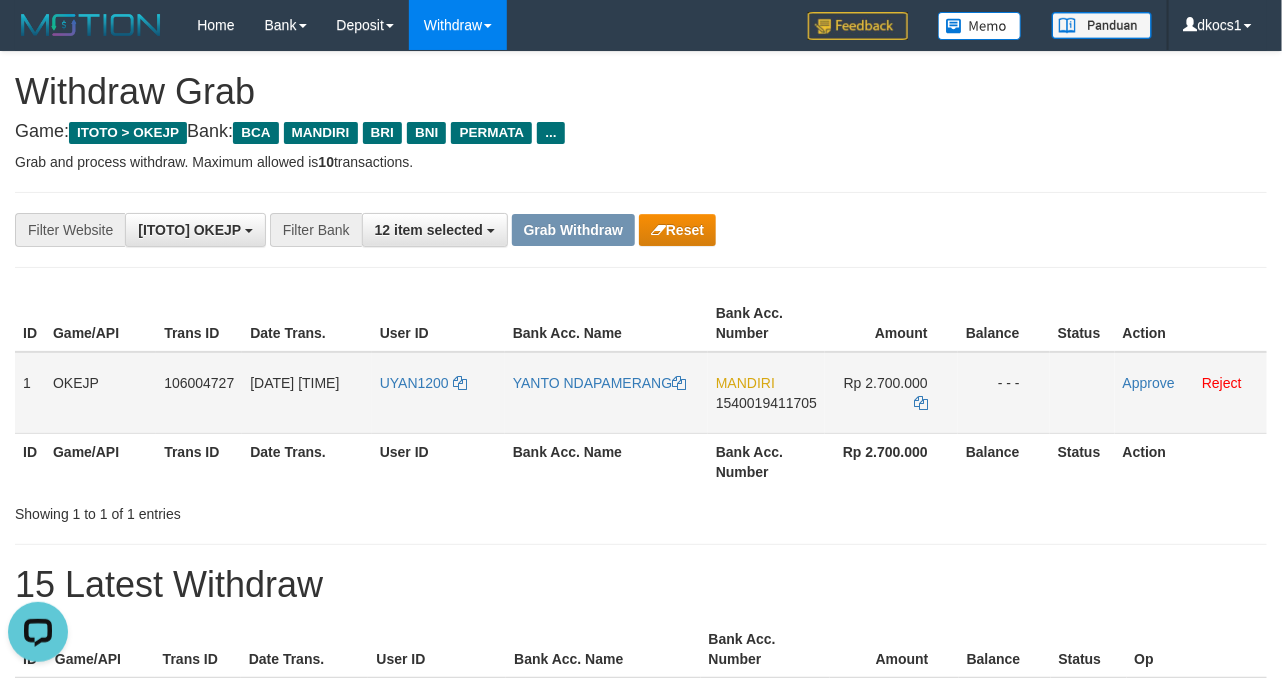 click on "UYAN1200" at bounding box center (438, 393) 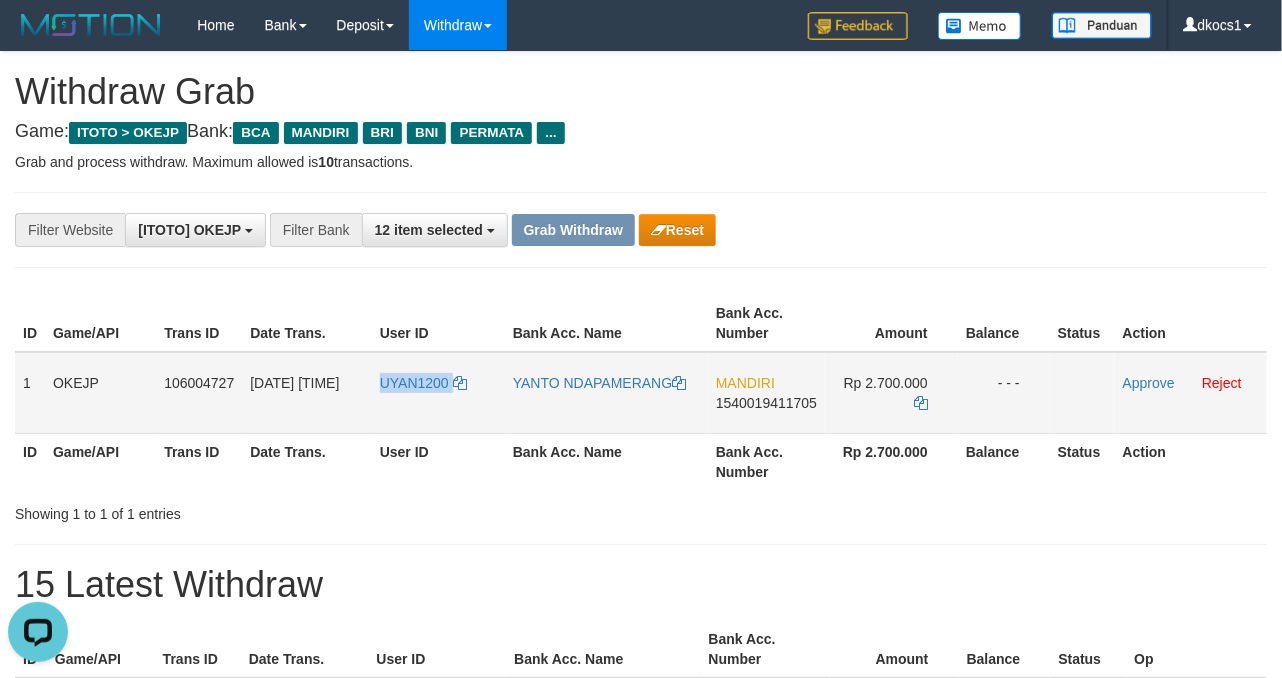 click on "UYAN1200" at bounding box center (438, 393) 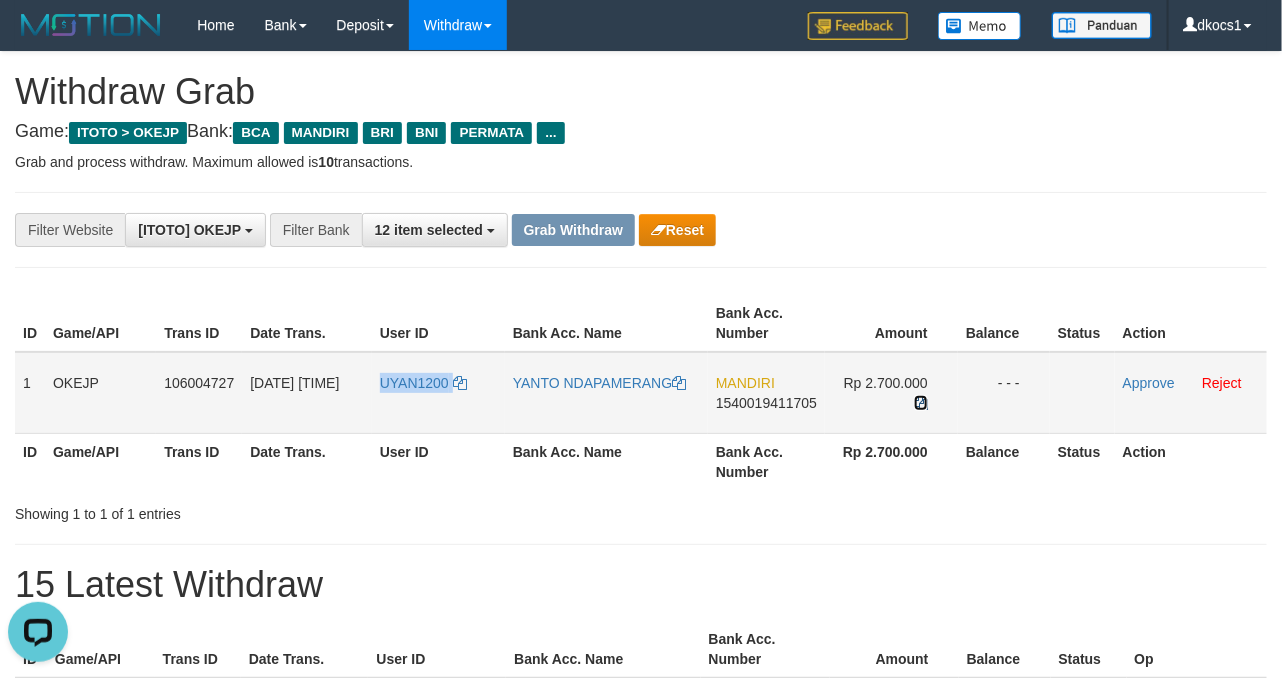click at bounding box center [679, 383] 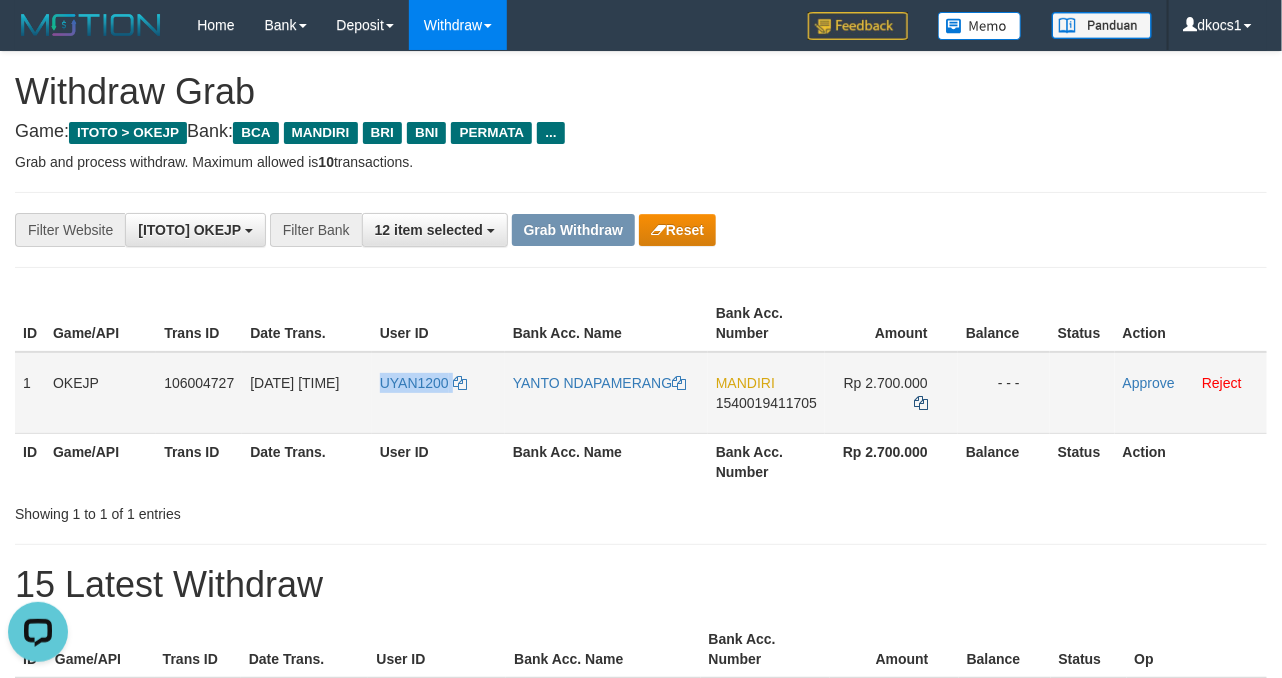 copy on "UYAN1200" 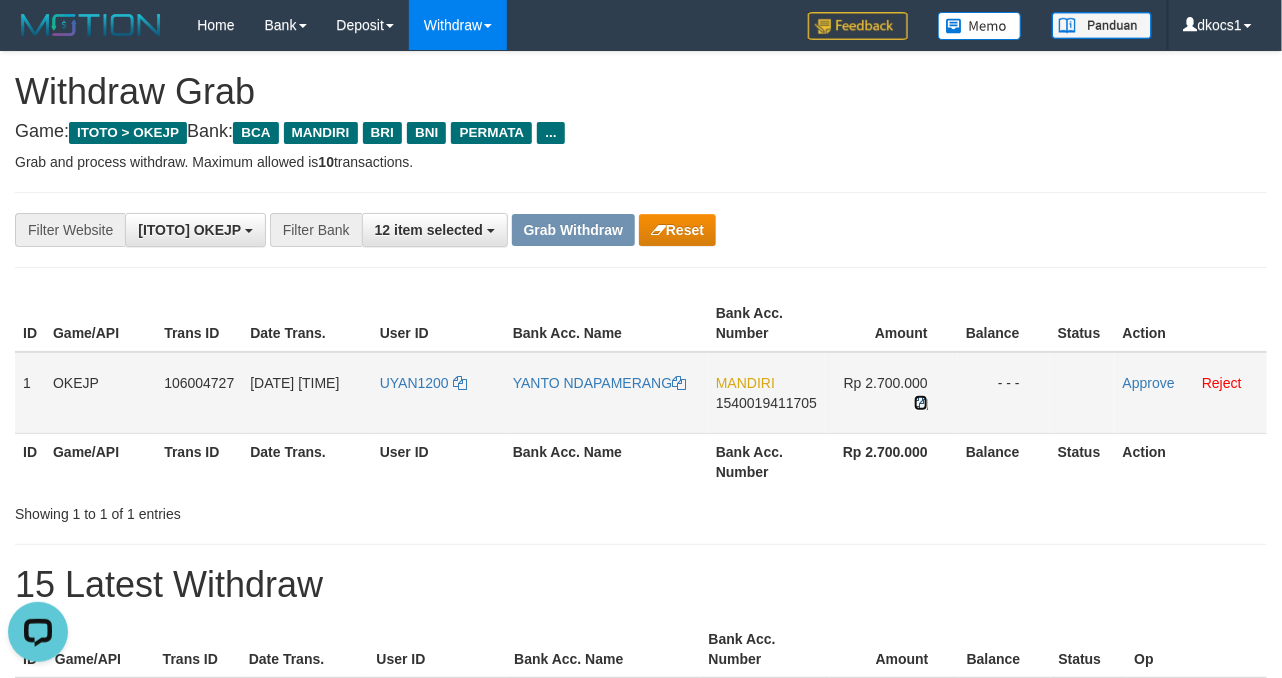 drag, startPoint x: 924, startPoint y: 403, endPoint x: 979, endPoint y: 390, distance: 56.515484 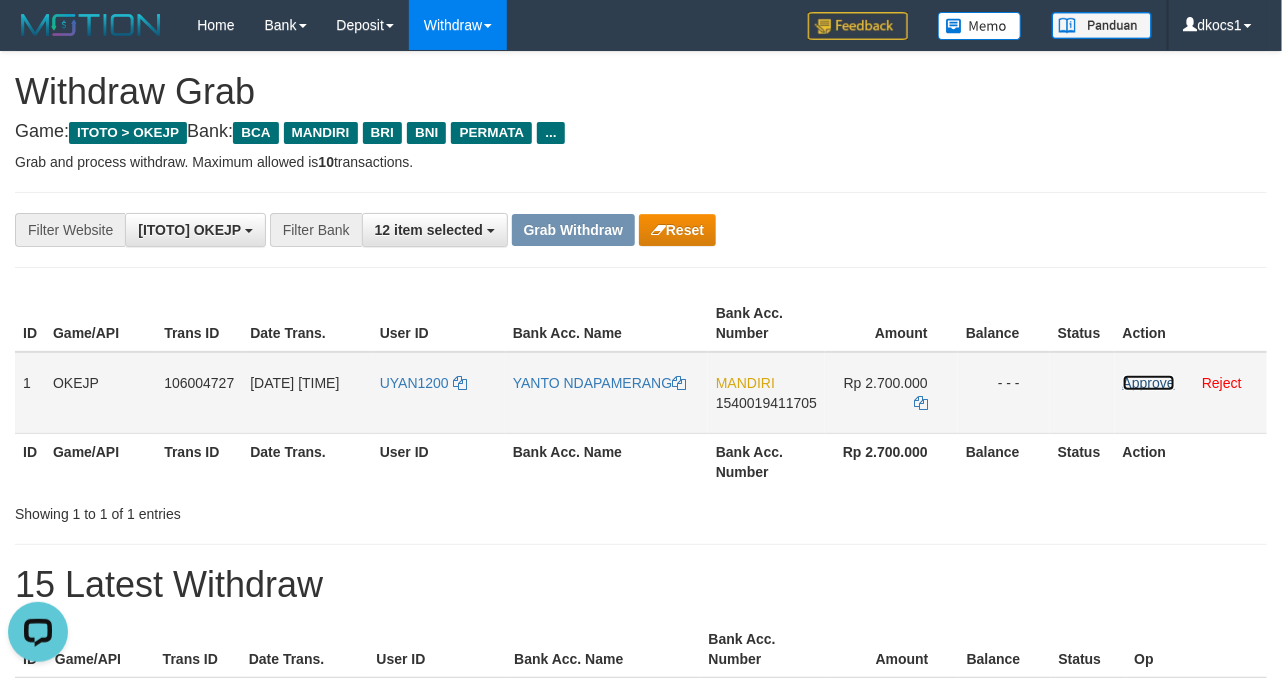 click on "Approve" at bounding box center (1149, 383) 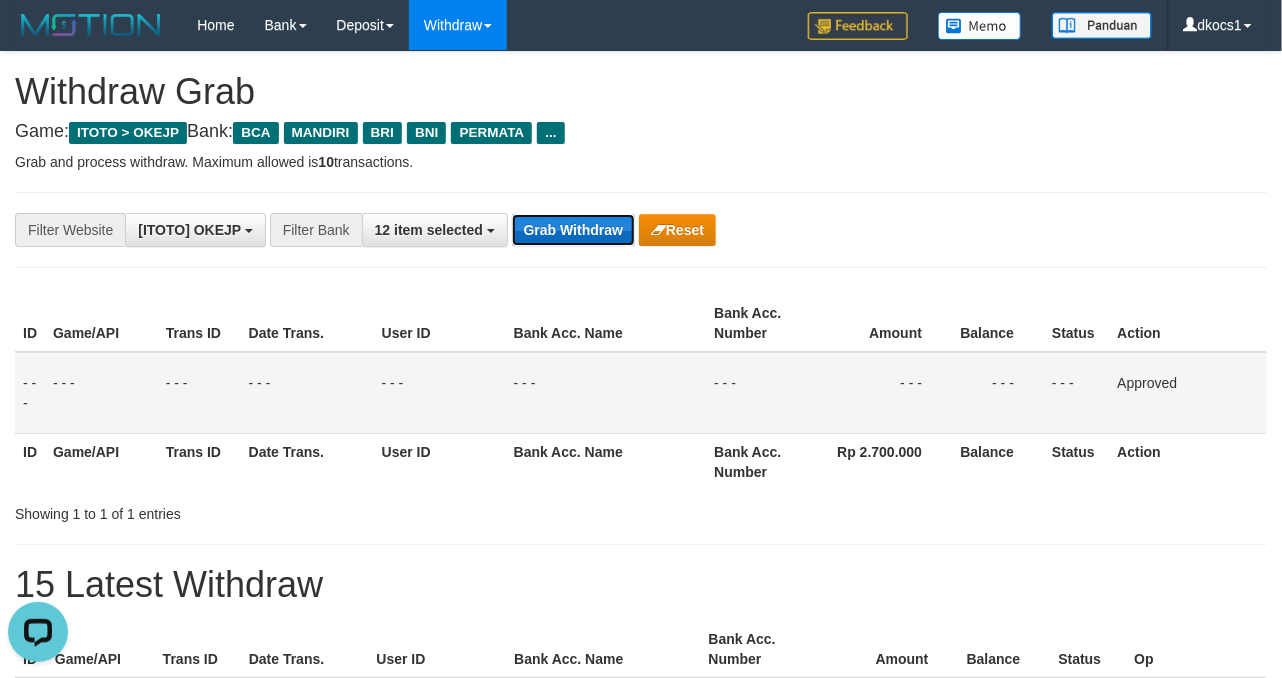 drag, startPoint x: 567, startPoint y: 244, endPoint x: 576, endPoint y: 222, distance: 23.769728 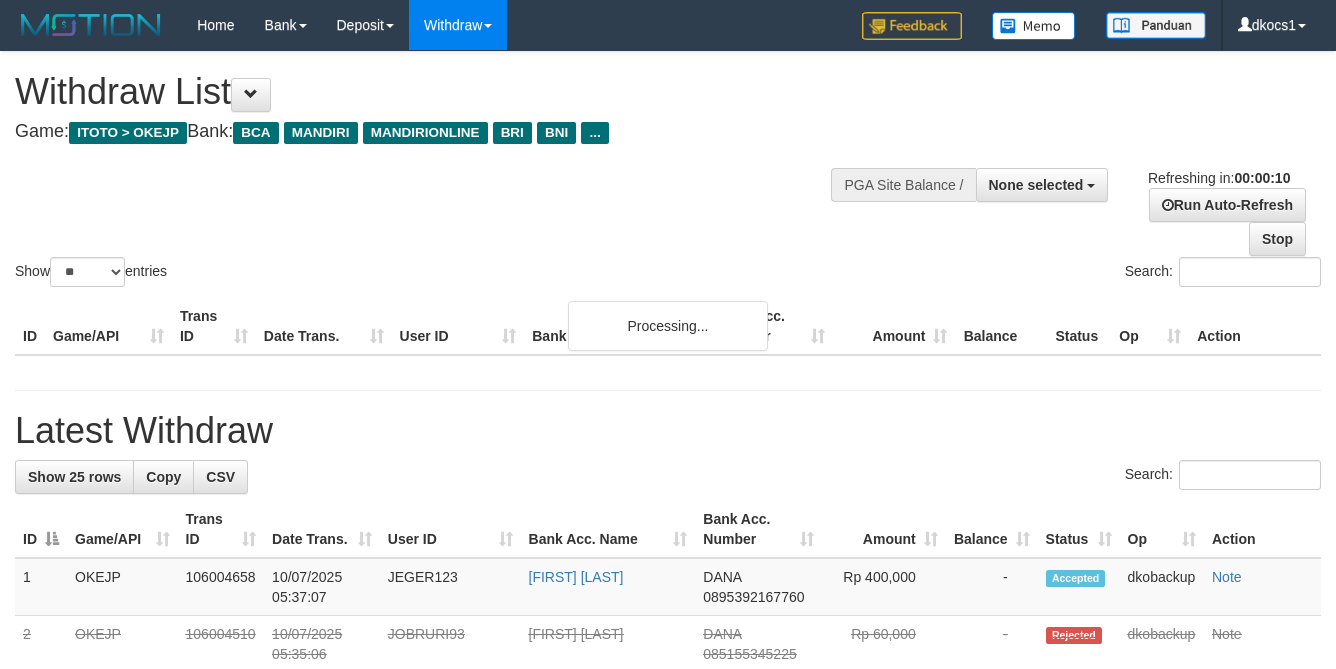 scroll, scrollTop: 0, scrollLeft: 0, axis: both 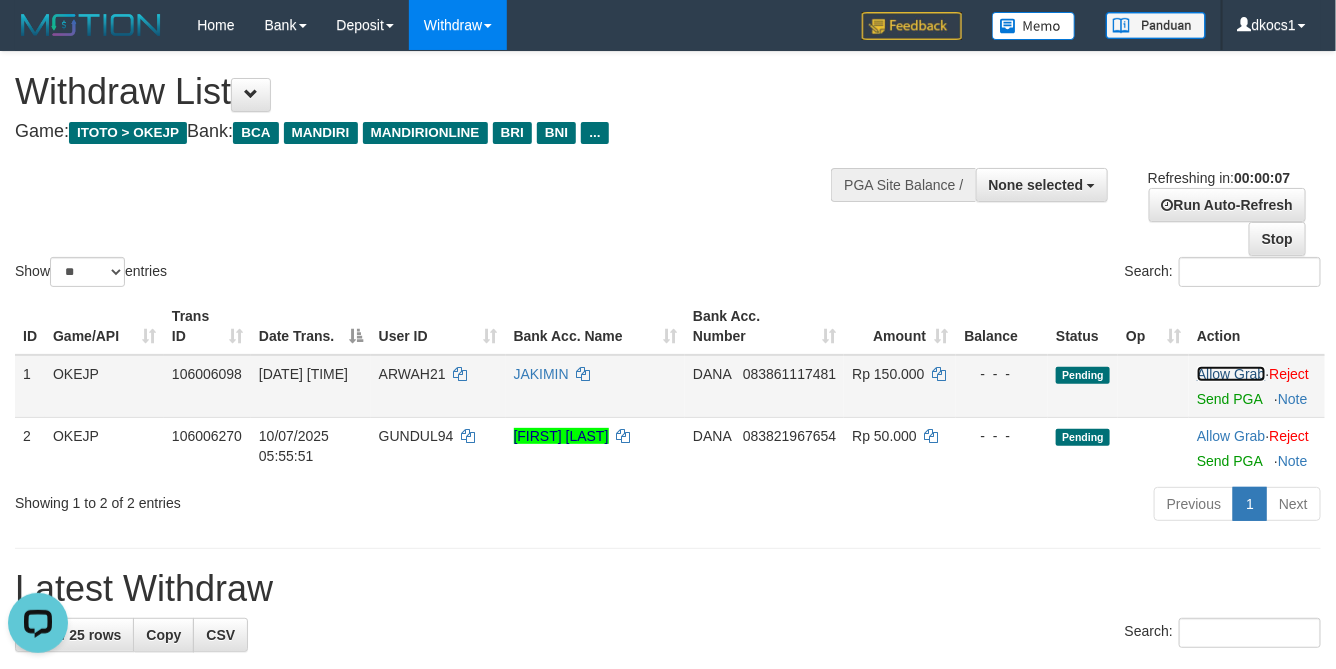 click on "Allow Grab" at bounding box center (1231, 374) 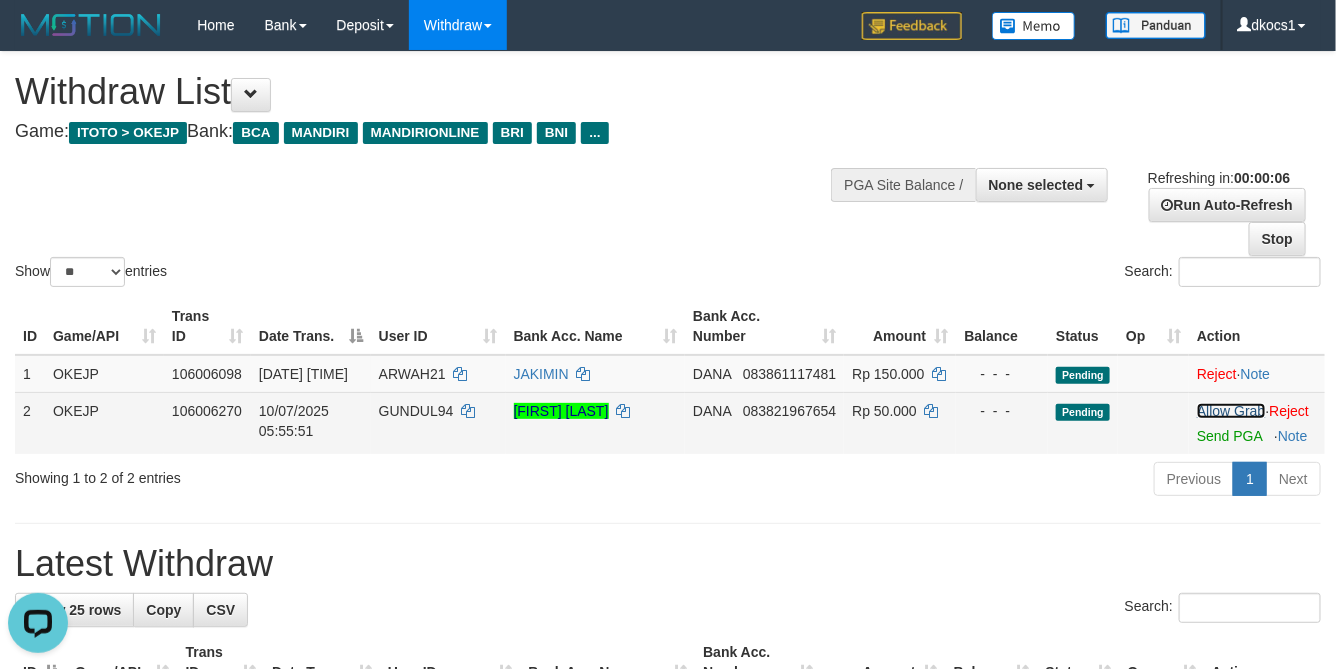 click on "Allow Grab" at bounding box center (1231, 411) 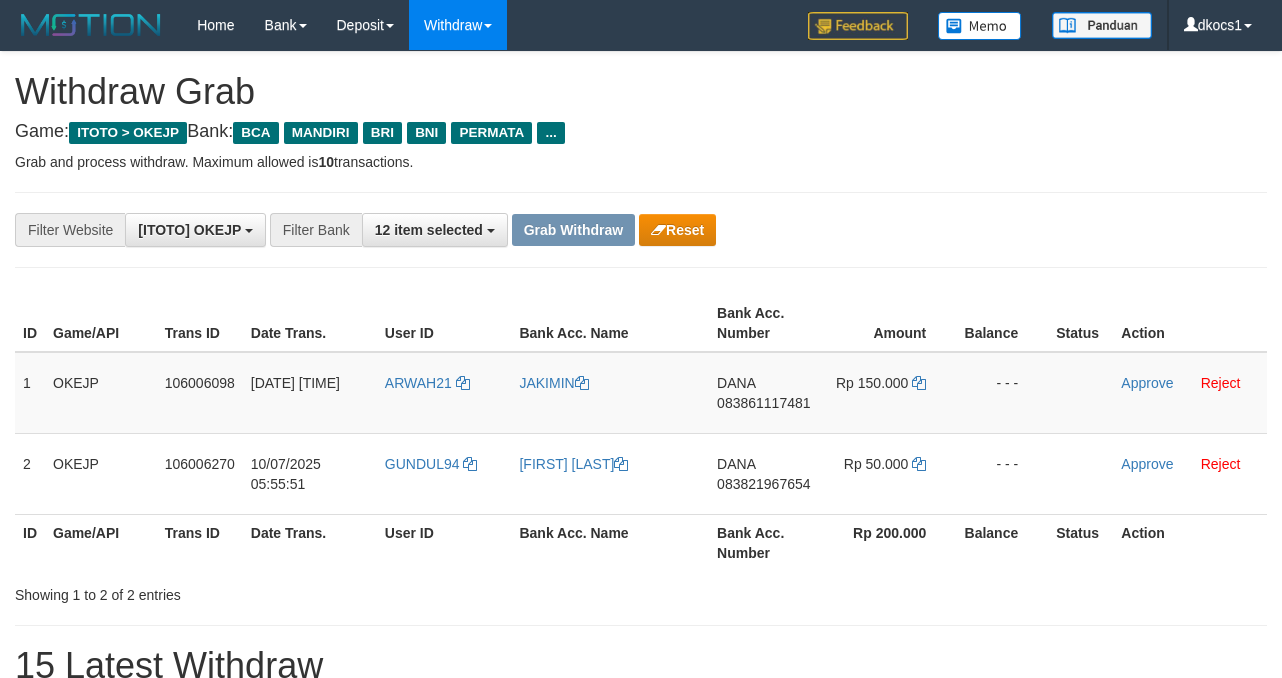 scroll, scrollTop: 0, scrollLeft: 0, axis: both 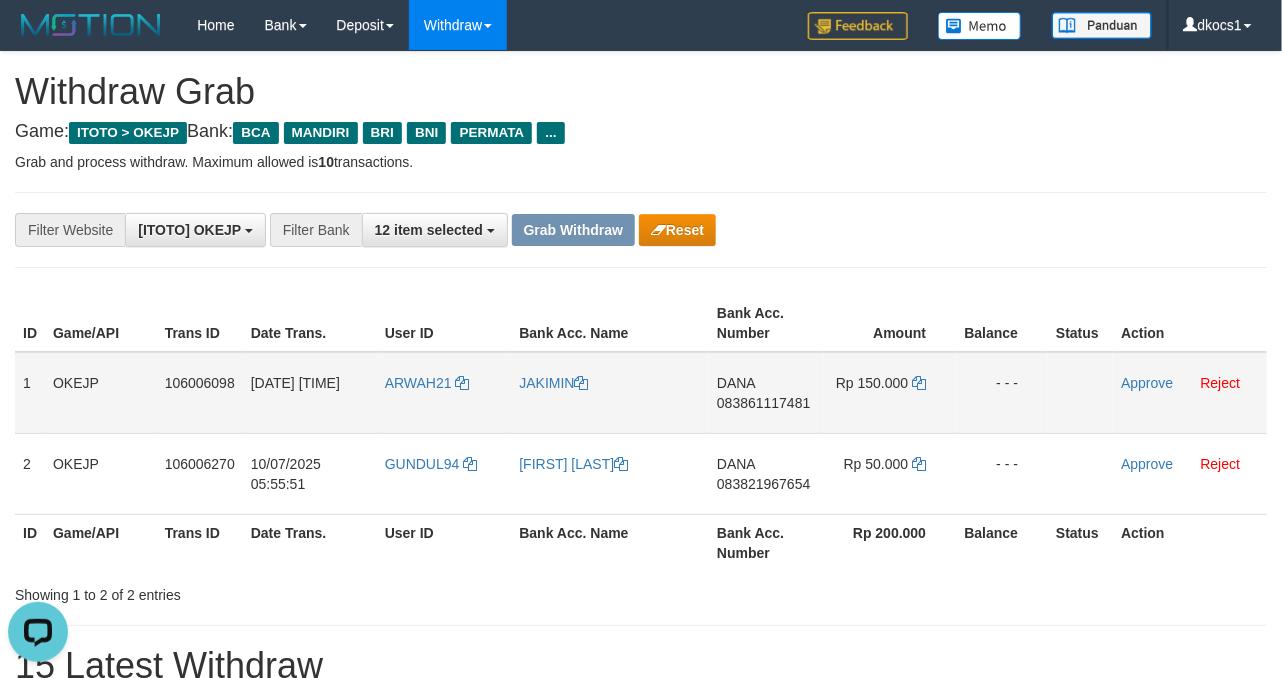 click on "ARWAH21" at bounding box center [444, 393] 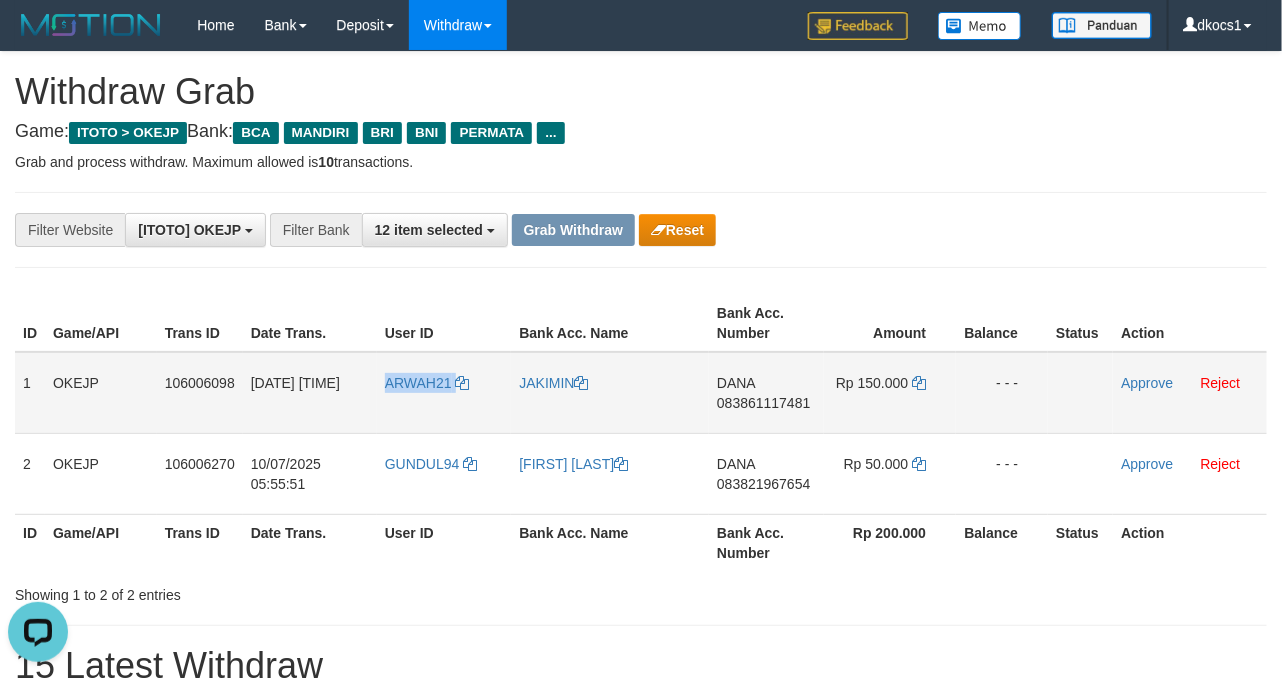 click on "ARWAH21" at bounding box center (444, 393) 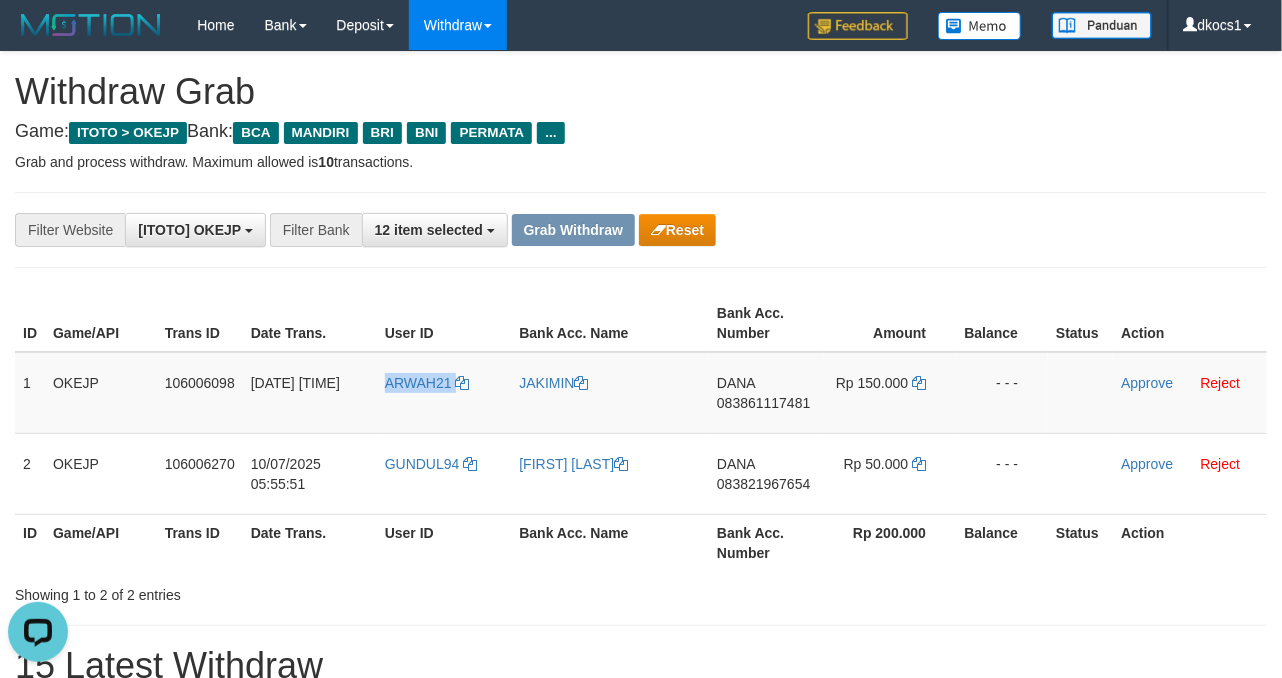 copy on "ARWAH21" 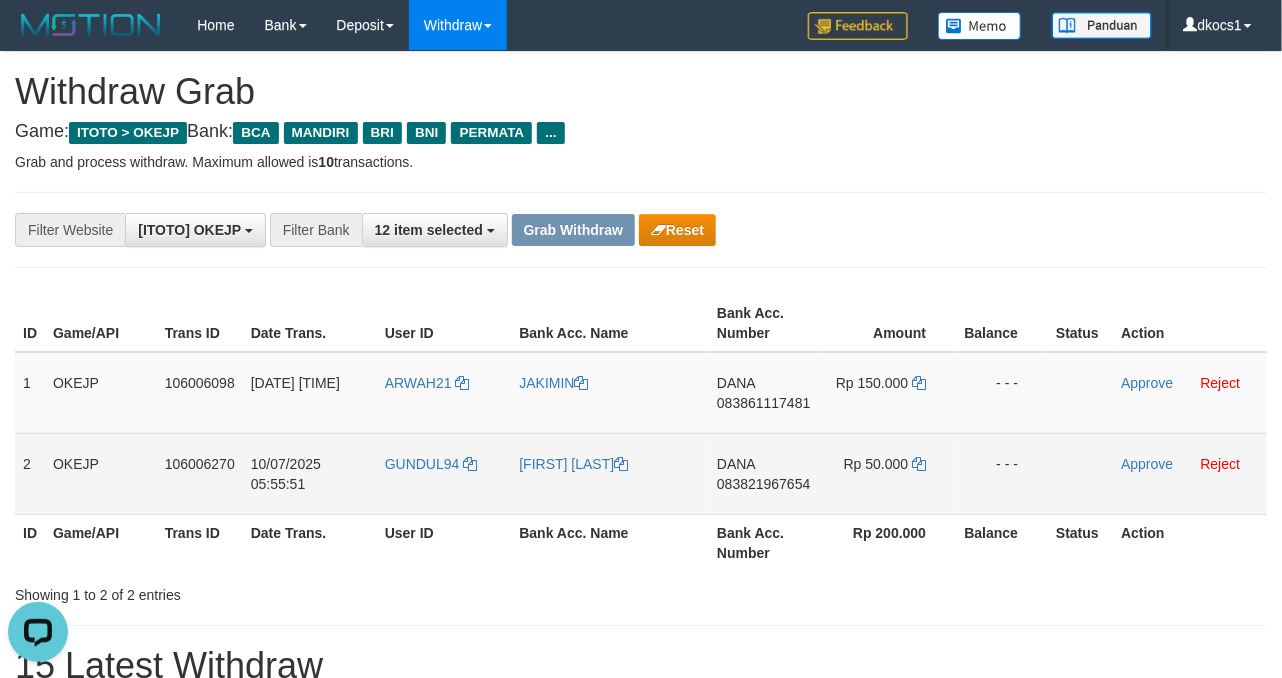 click on "GUNDUL94" at bounding box center (444, 473) 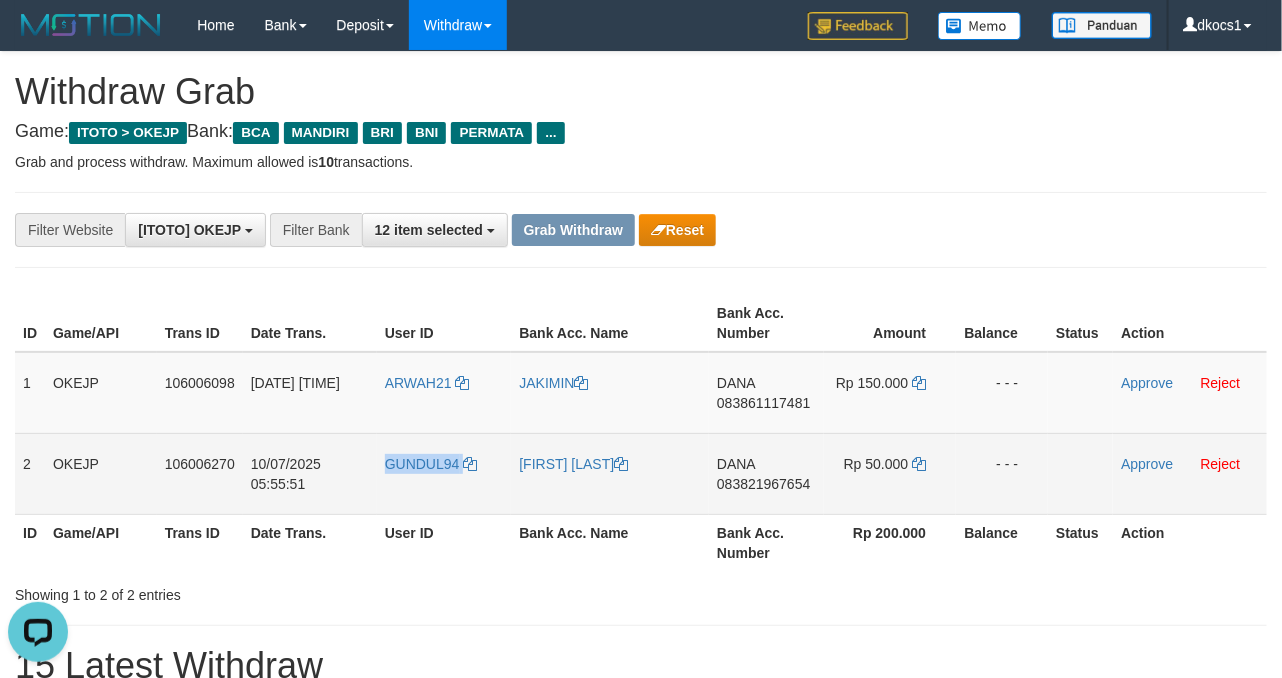 click on "GUNDUL94" at bounding box center [444, 473] 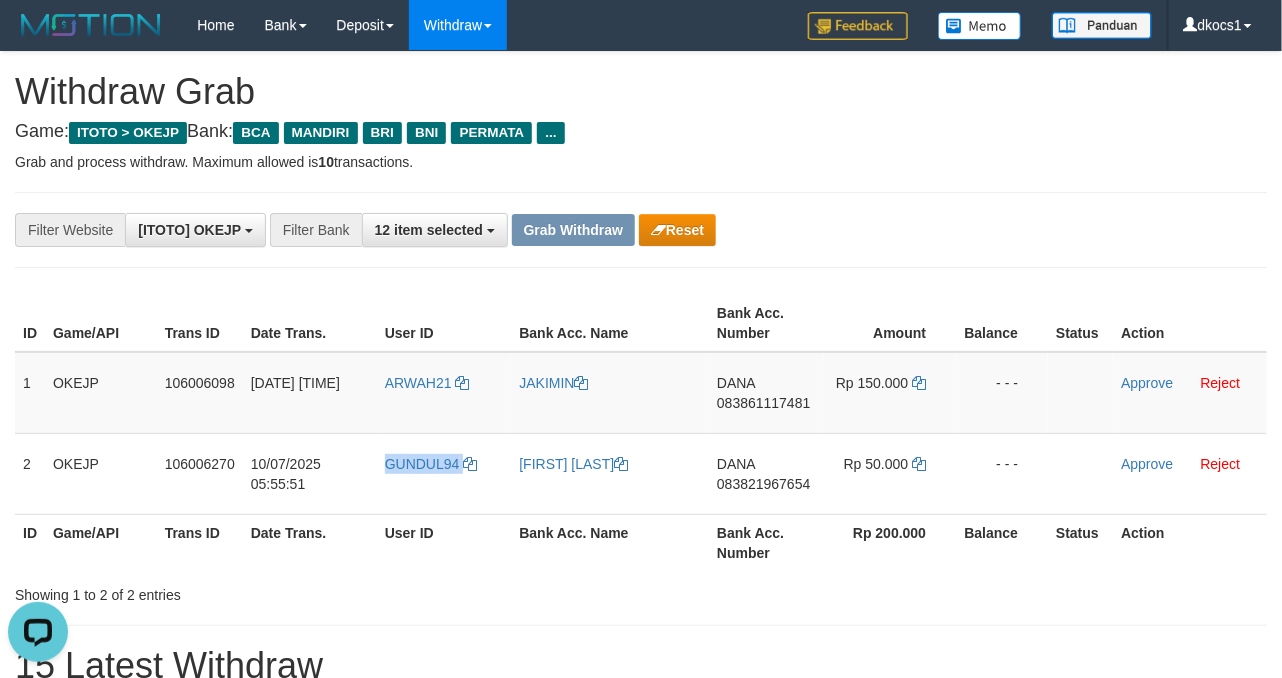 copy on "GUNDUL94" 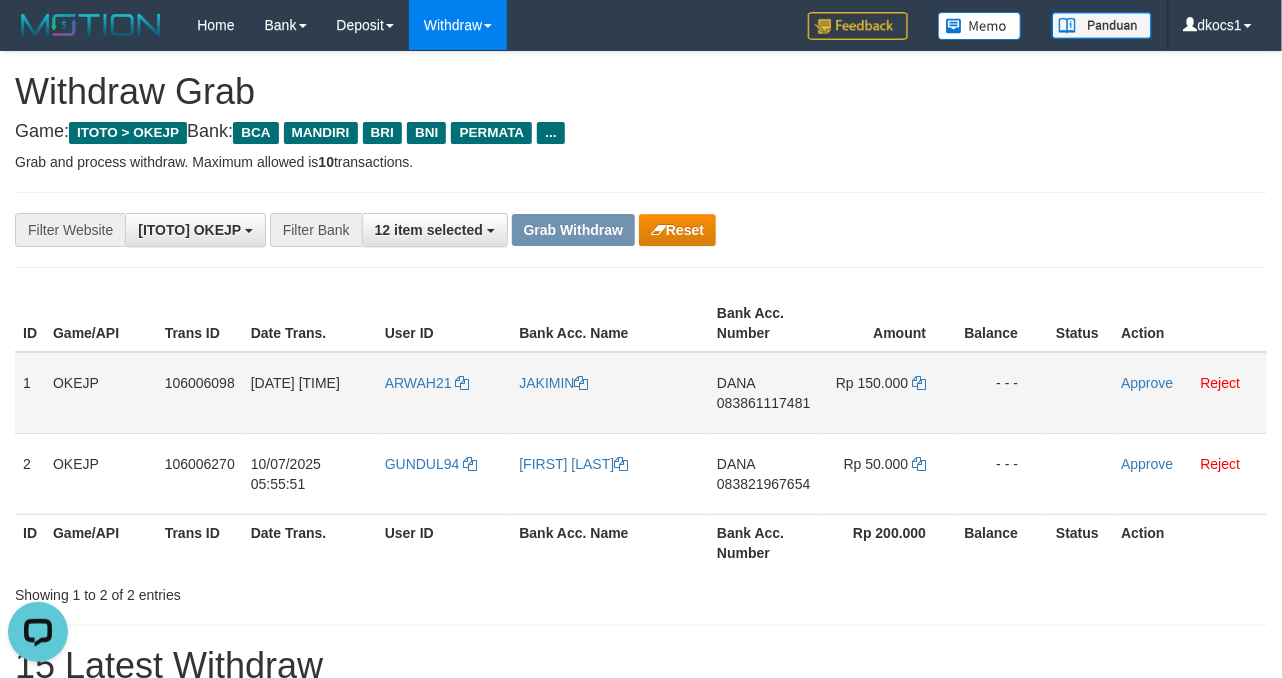 drag, startPoint x: 628, startPoint y: 408, endPoint x: 573, endPoint y: 409, distance: 55.00909 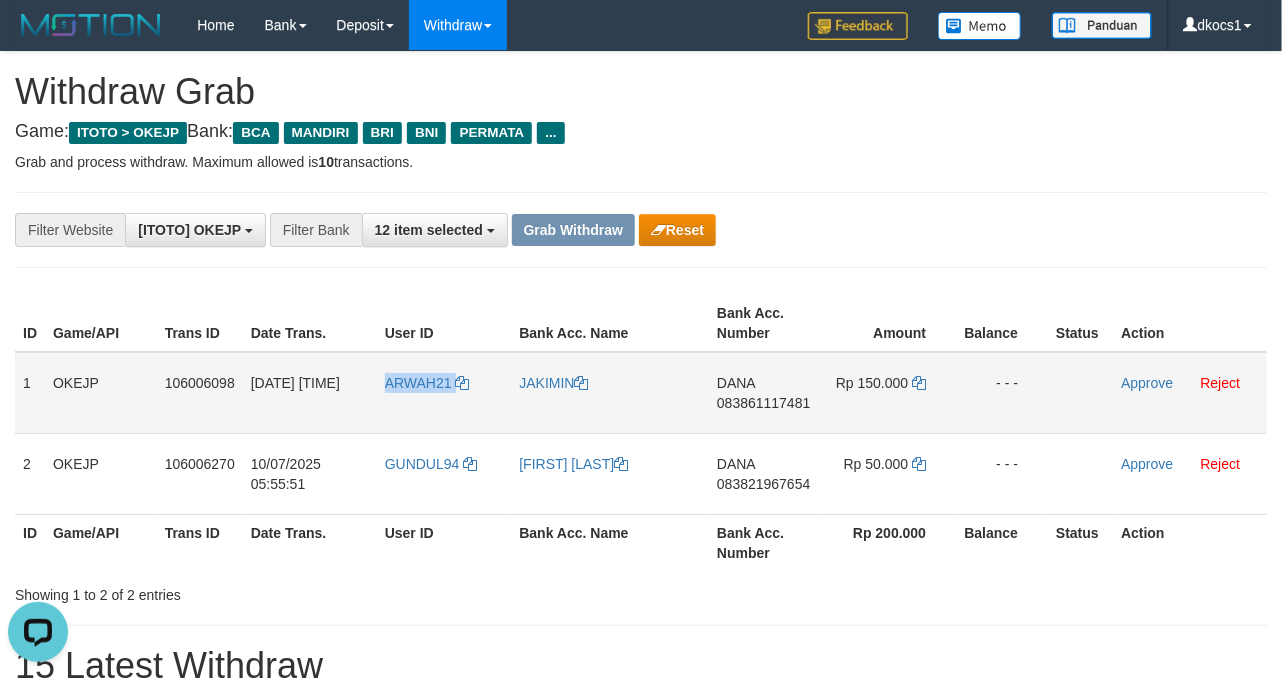 click on "ARWAH21" at bounding box center (444, 393) 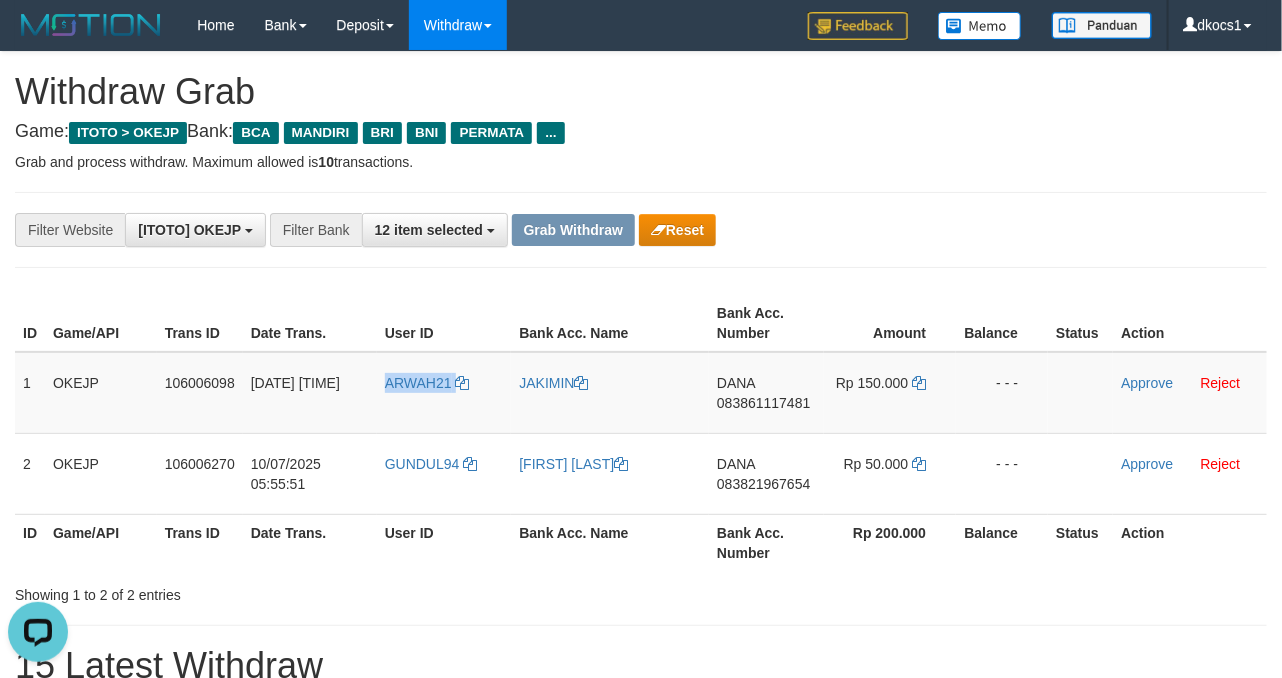 copy on "ARWAH21" 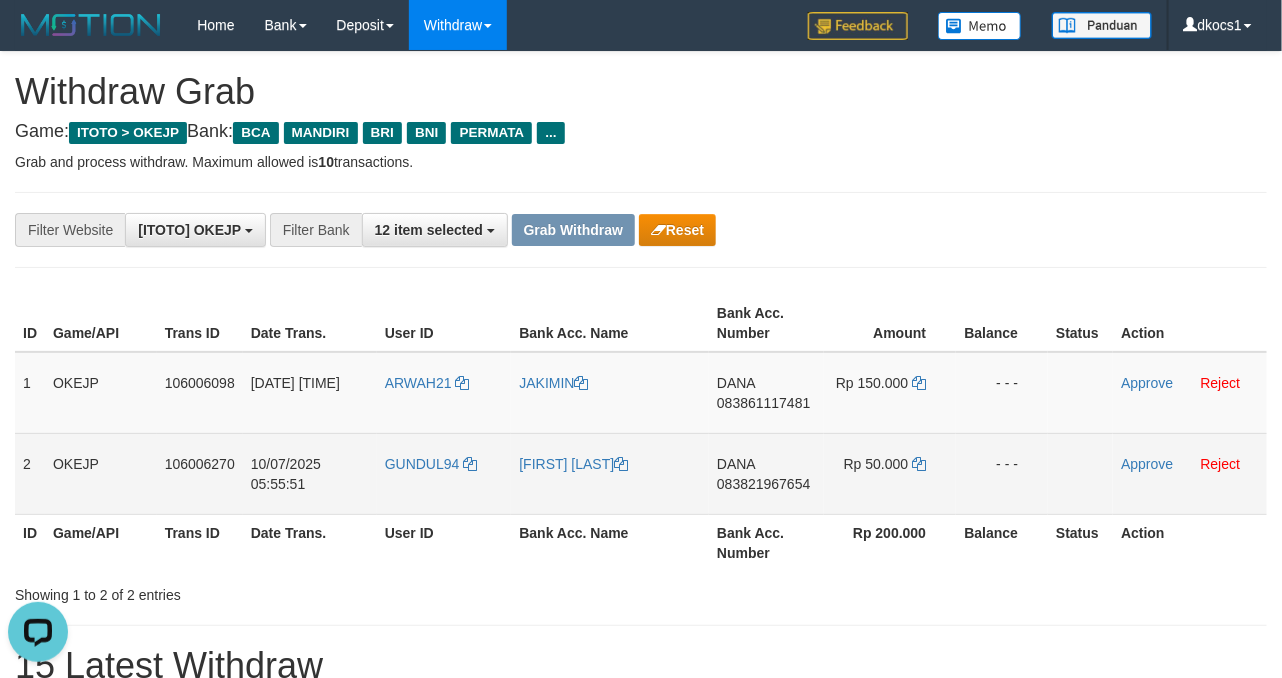 click on "GUNDUL94" at bounding box center [444, 473] 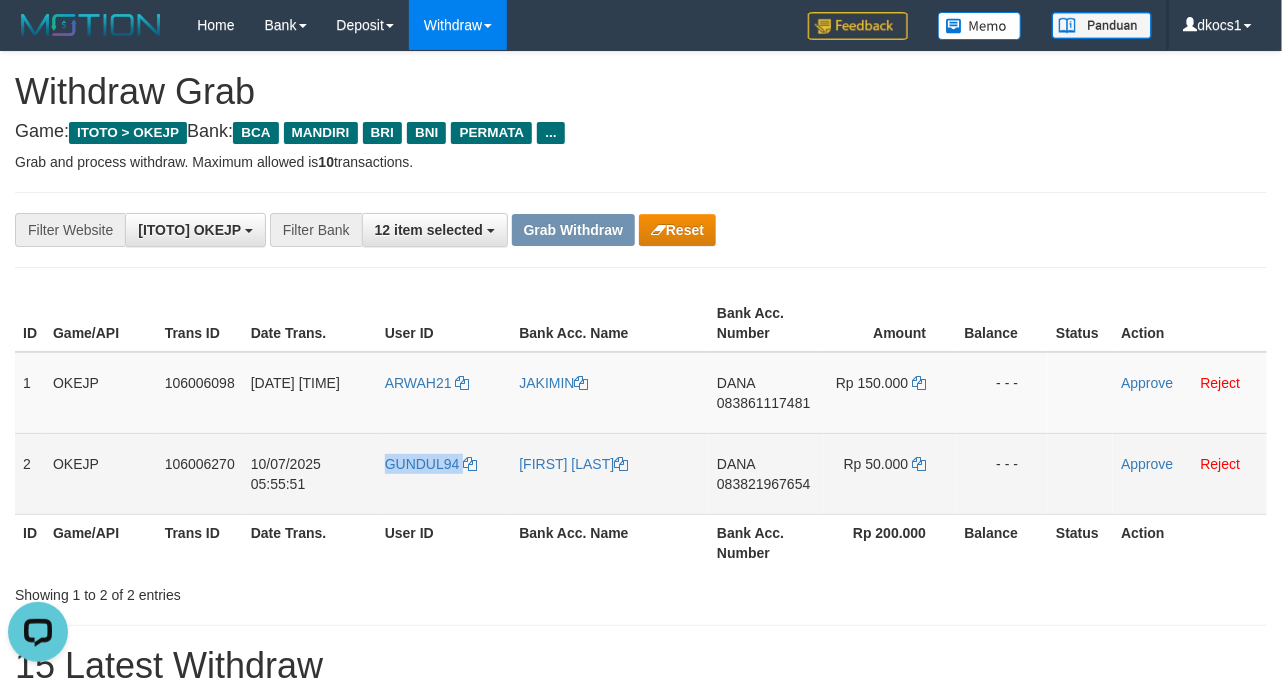 click on "GUNDUL94" at bounding box center (444, 473) 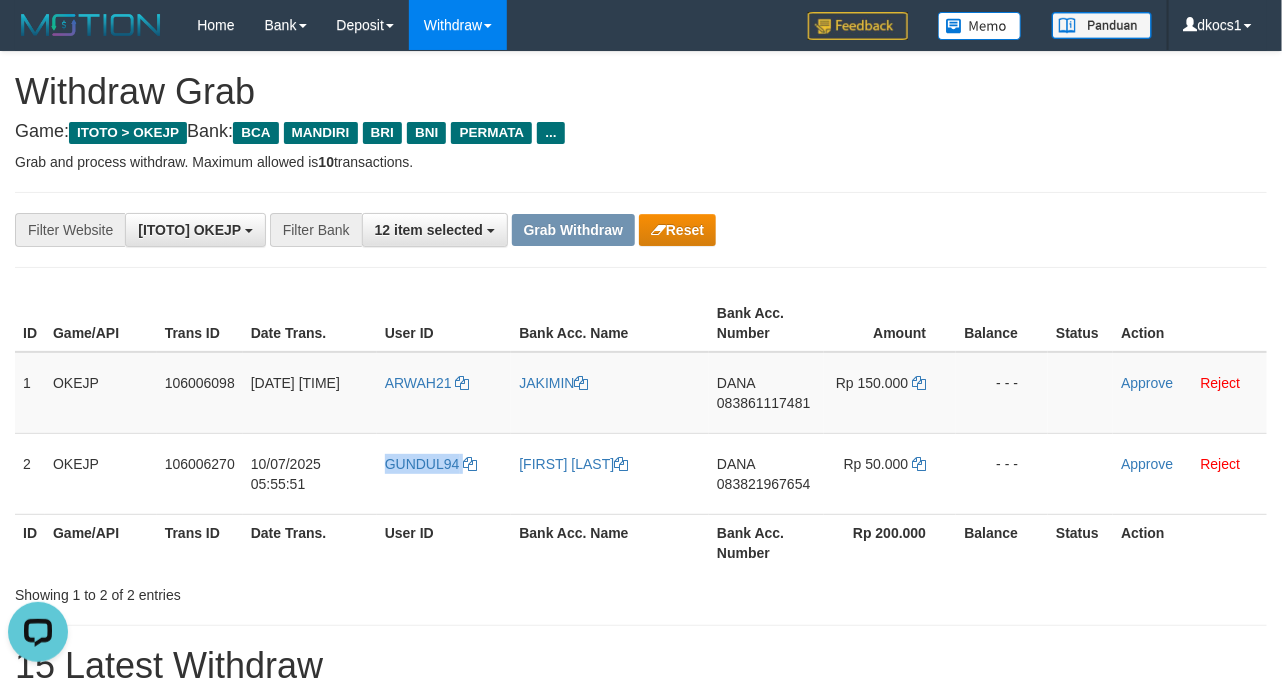 copy on "GUNDUL94" 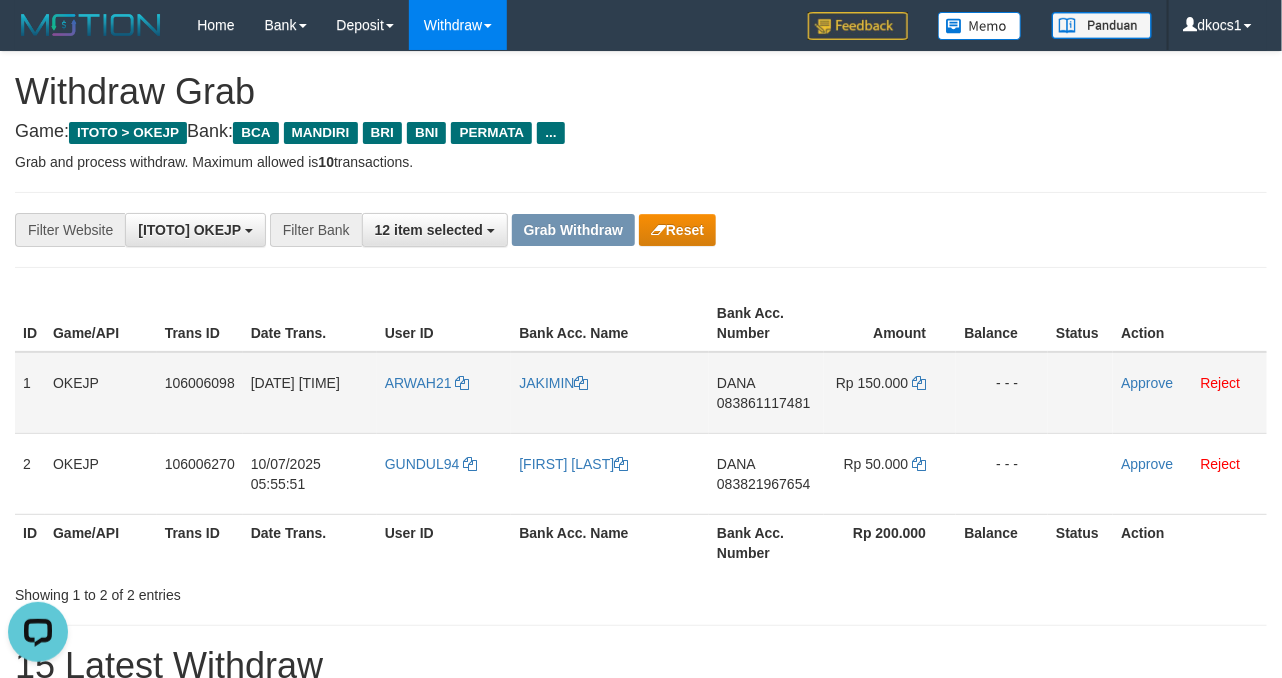 click on "DANA
083861117481" at bounding box center (766, 393) 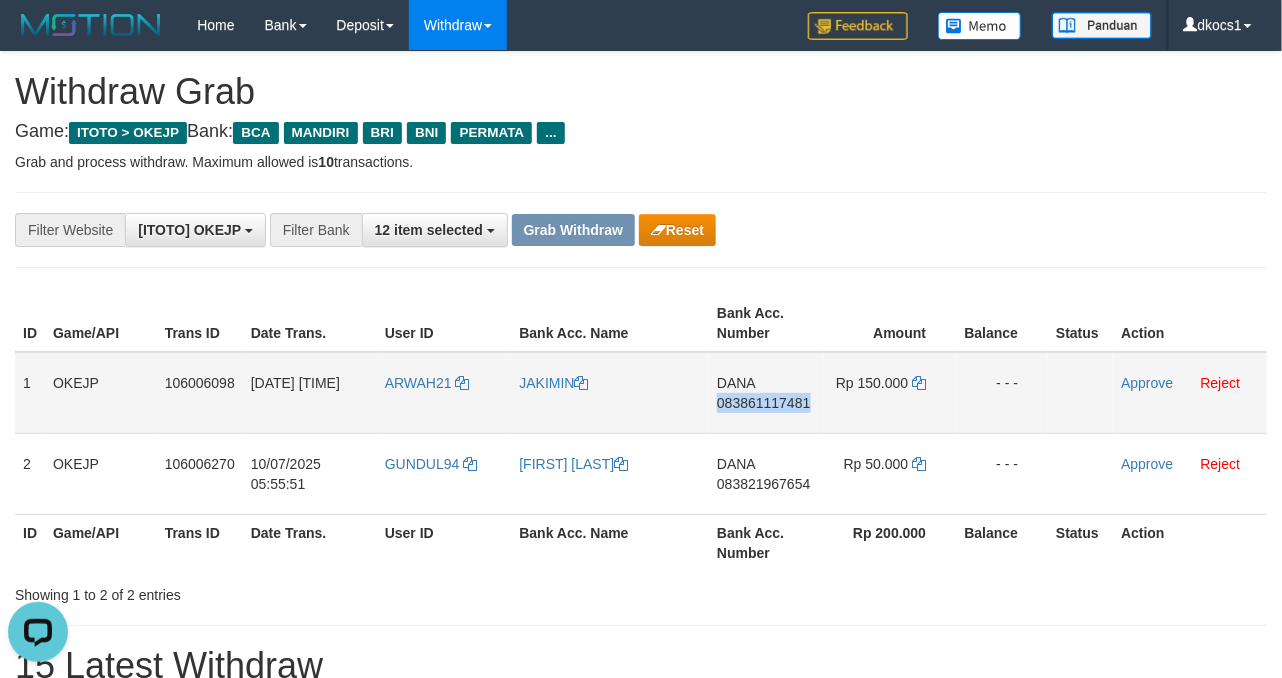 click on "DANA
083861117481" at bounding box center (766, 393) 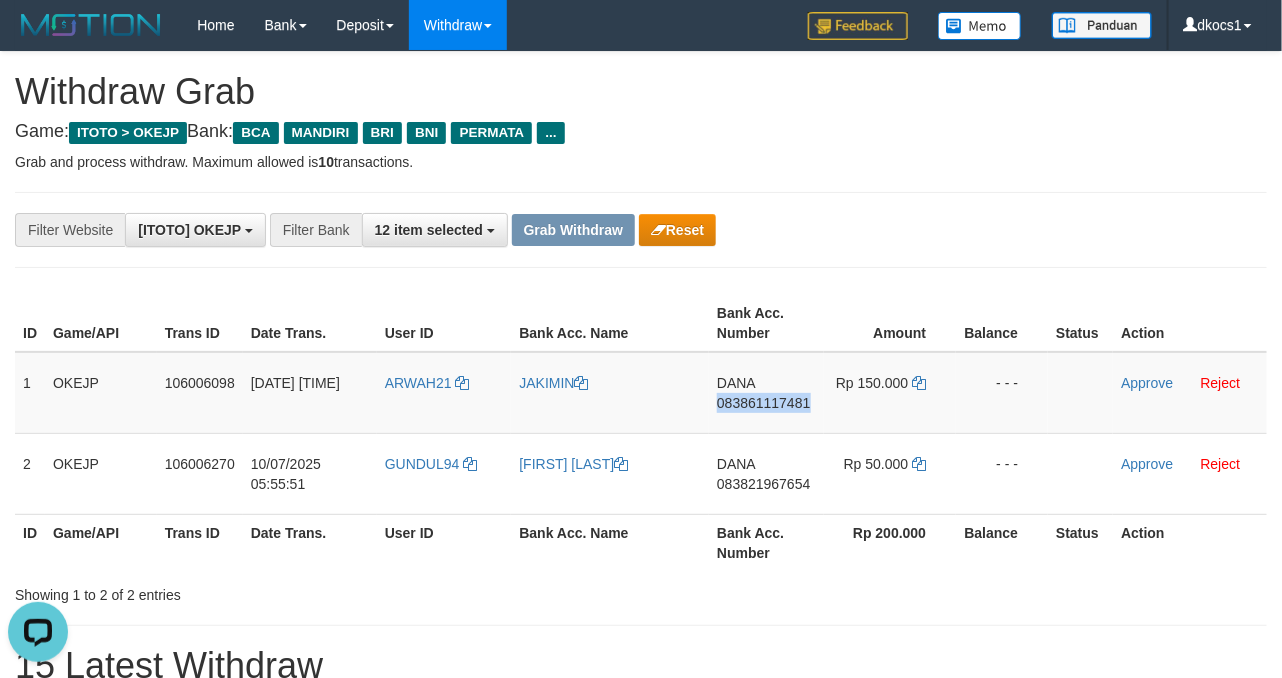 copy on "083861117481" 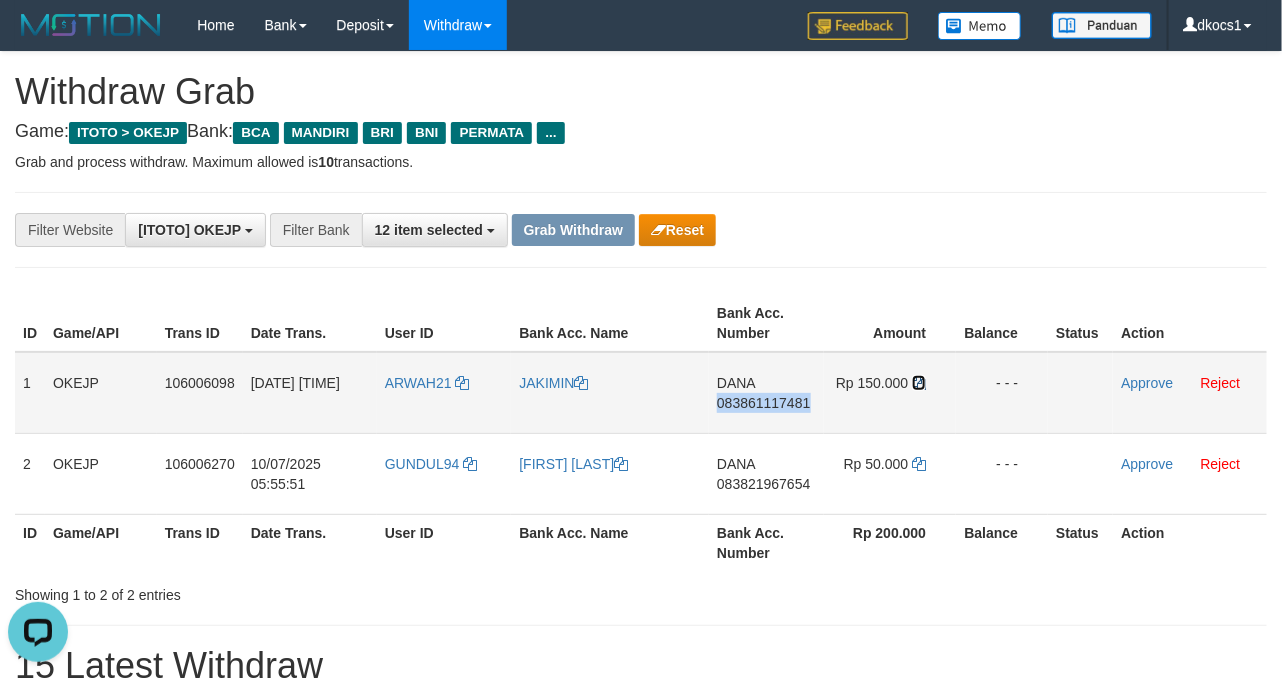 click at bounding box center (582, 383) 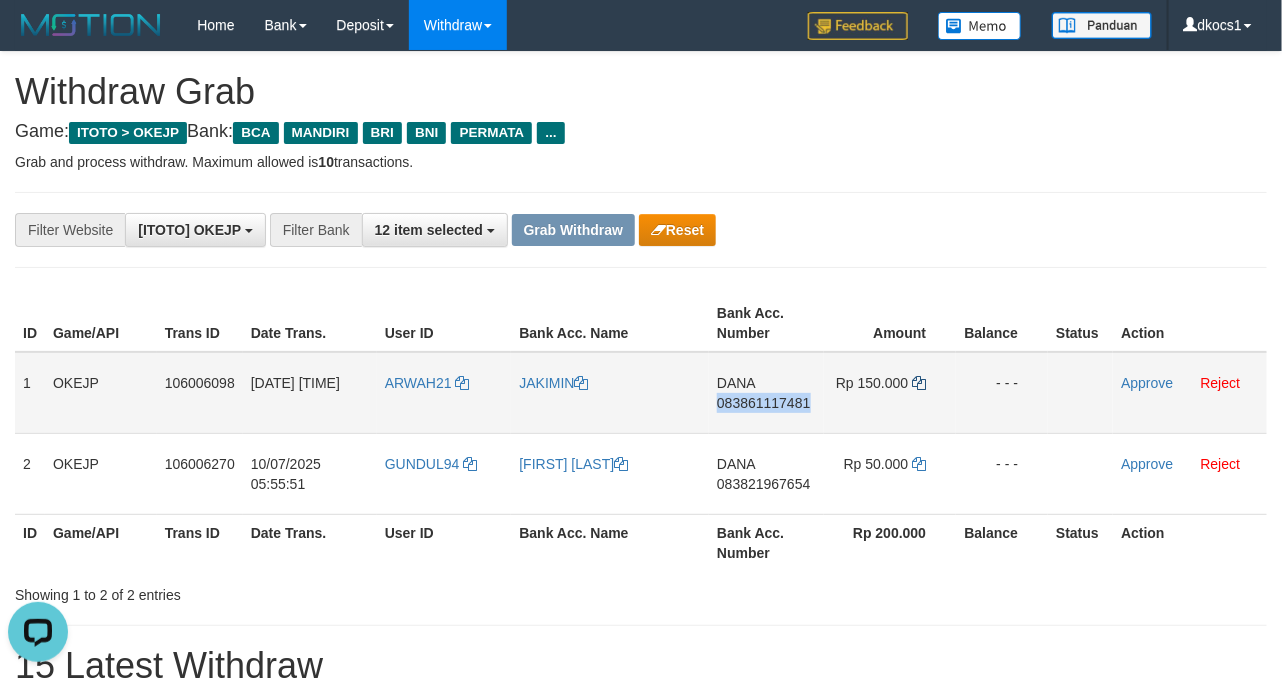 copy on "083861117481" 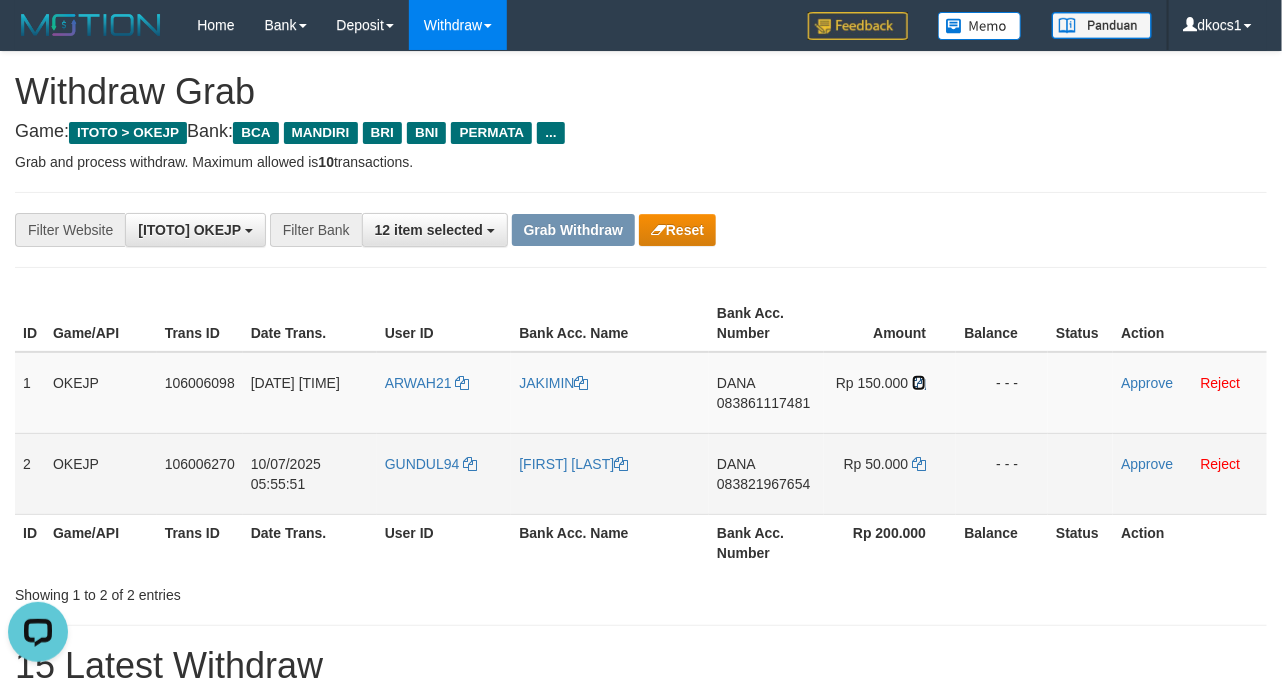 drag, startPoint x: 922, startPoint y: 384, endPoint x: 972, endPoint y: 480, distance: 108.24047 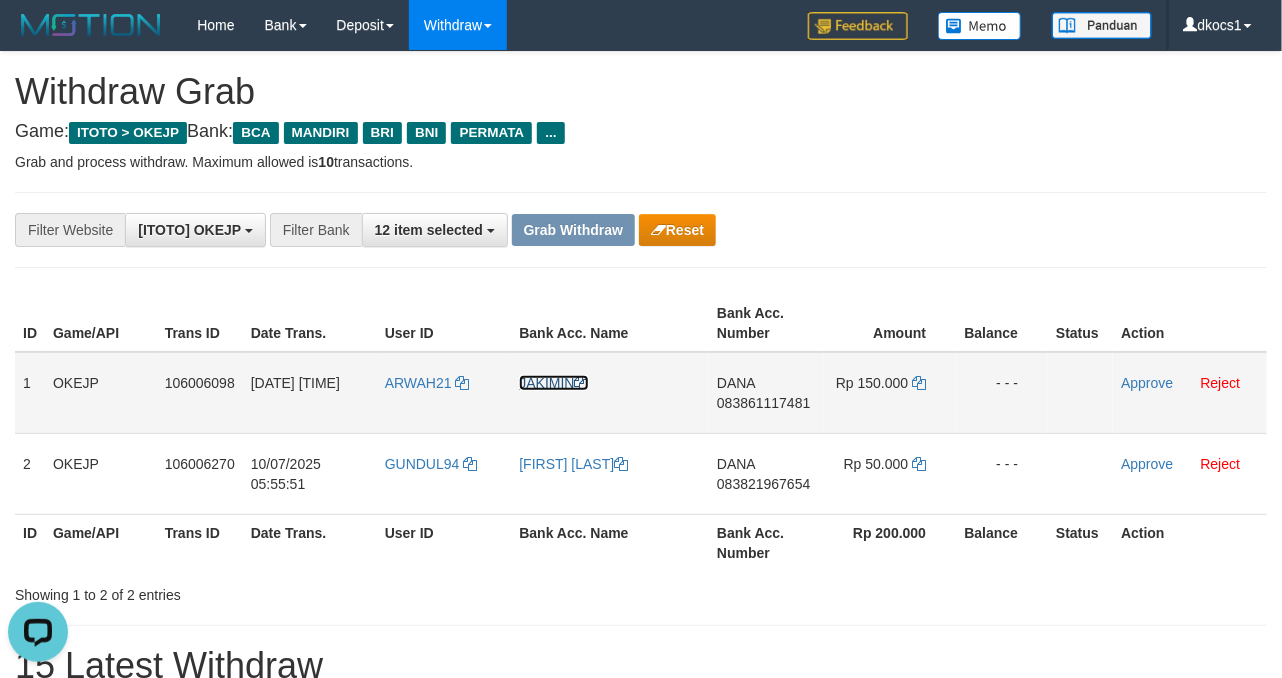 click on "JAKIMIN" at bounding box center [553, 383] 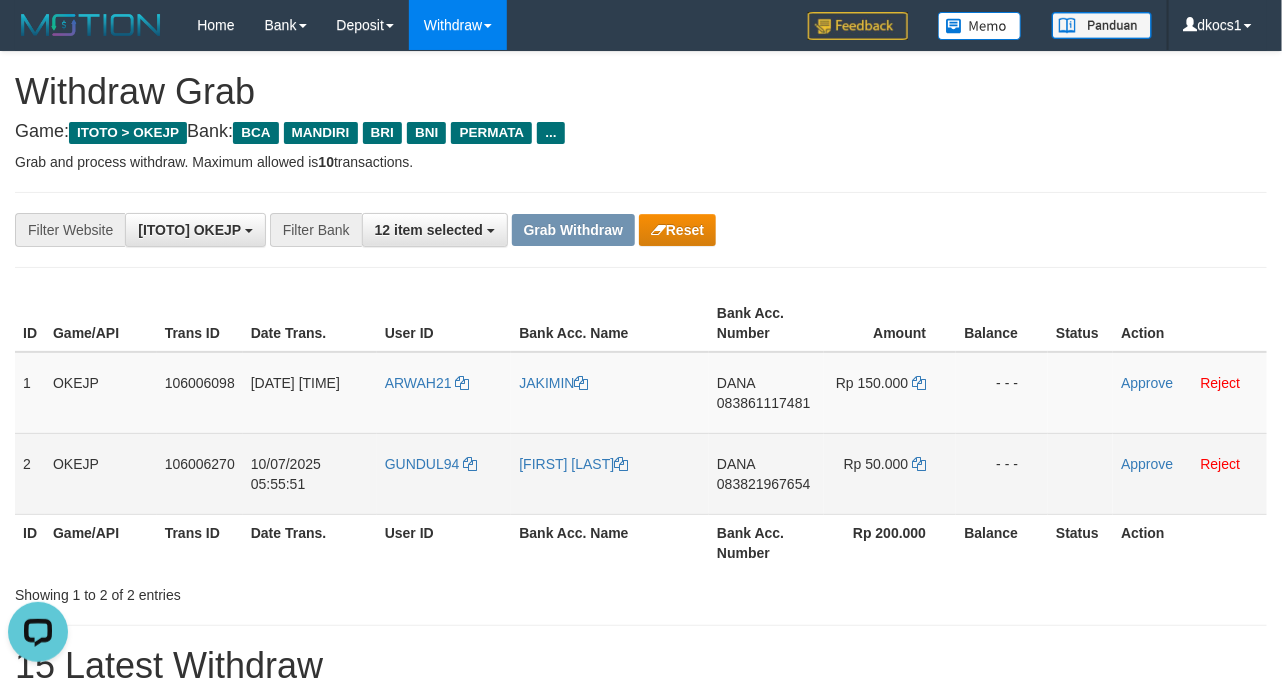 click on "DANA
083821967654" at bounding box center (766, 473) 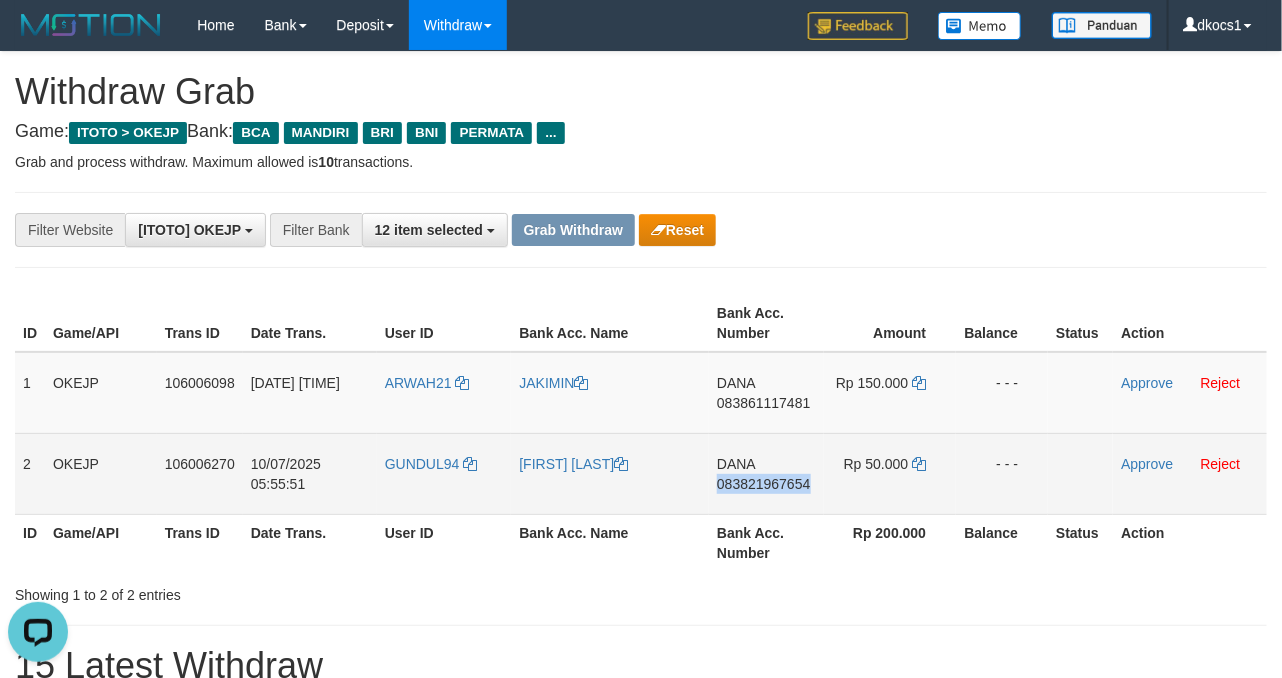 click on "DANA
083821967654" at bounding box center [766, 473] 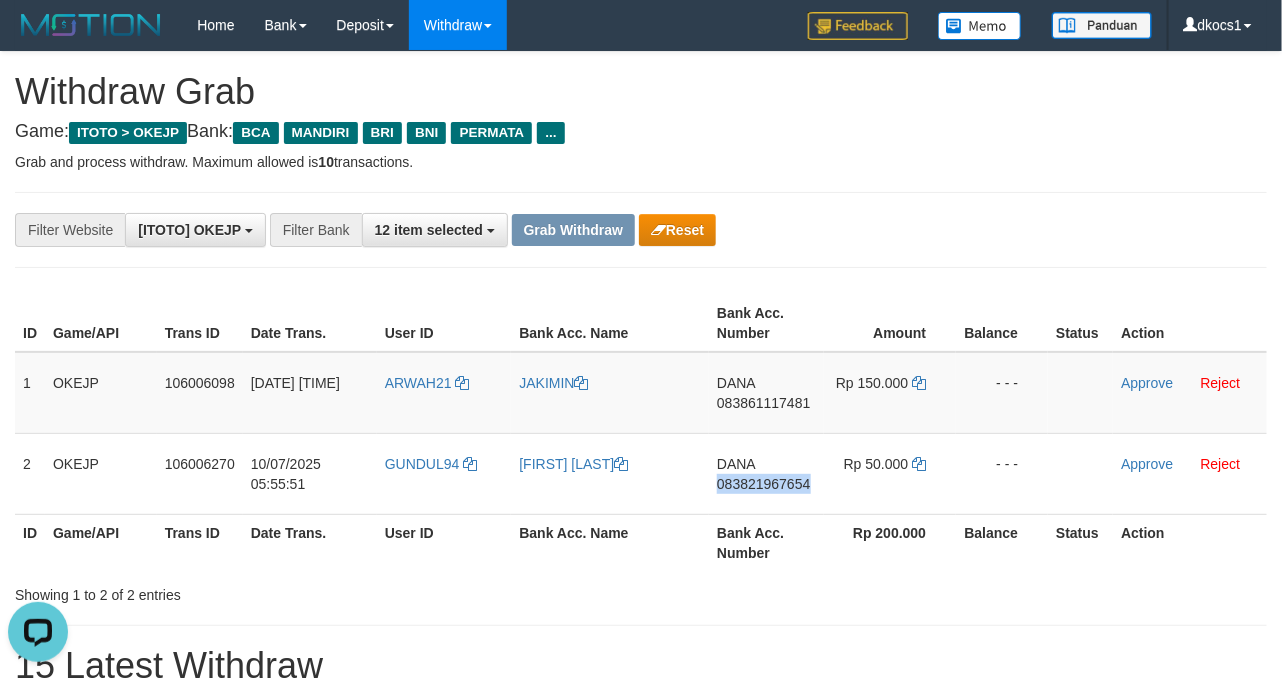 copy on "083821967654" 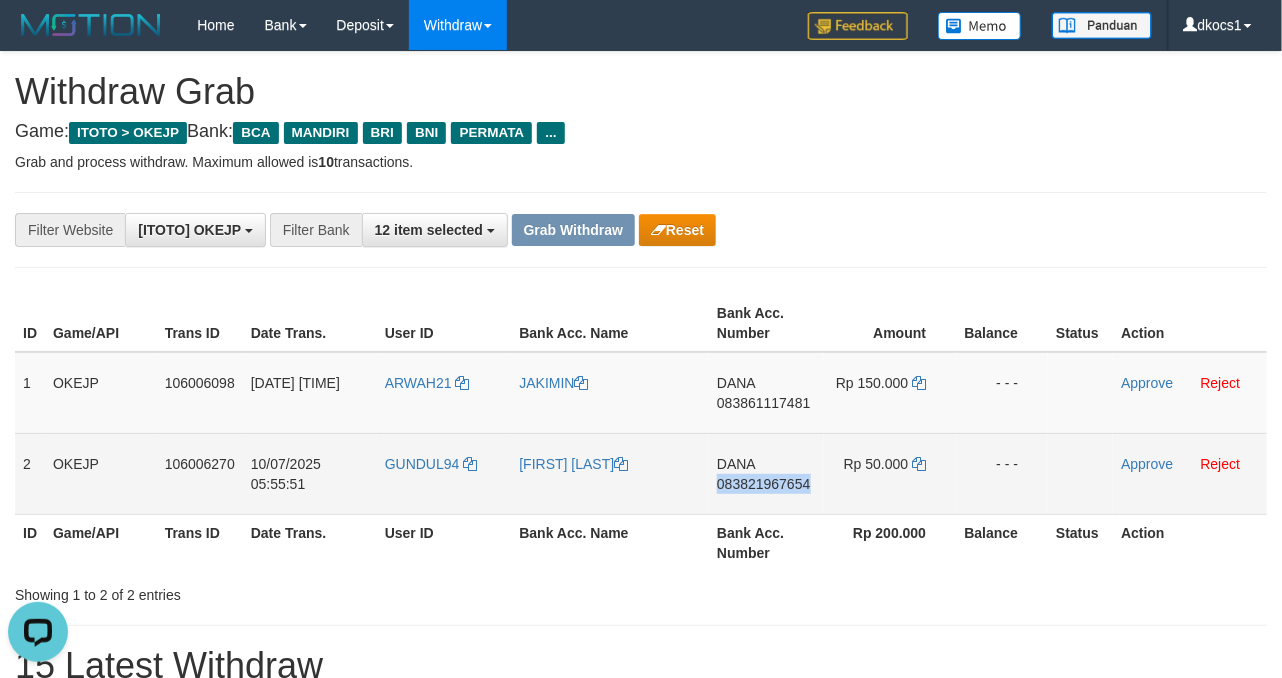 click on "DANA
083821967654" at bounding box center [766, 473] 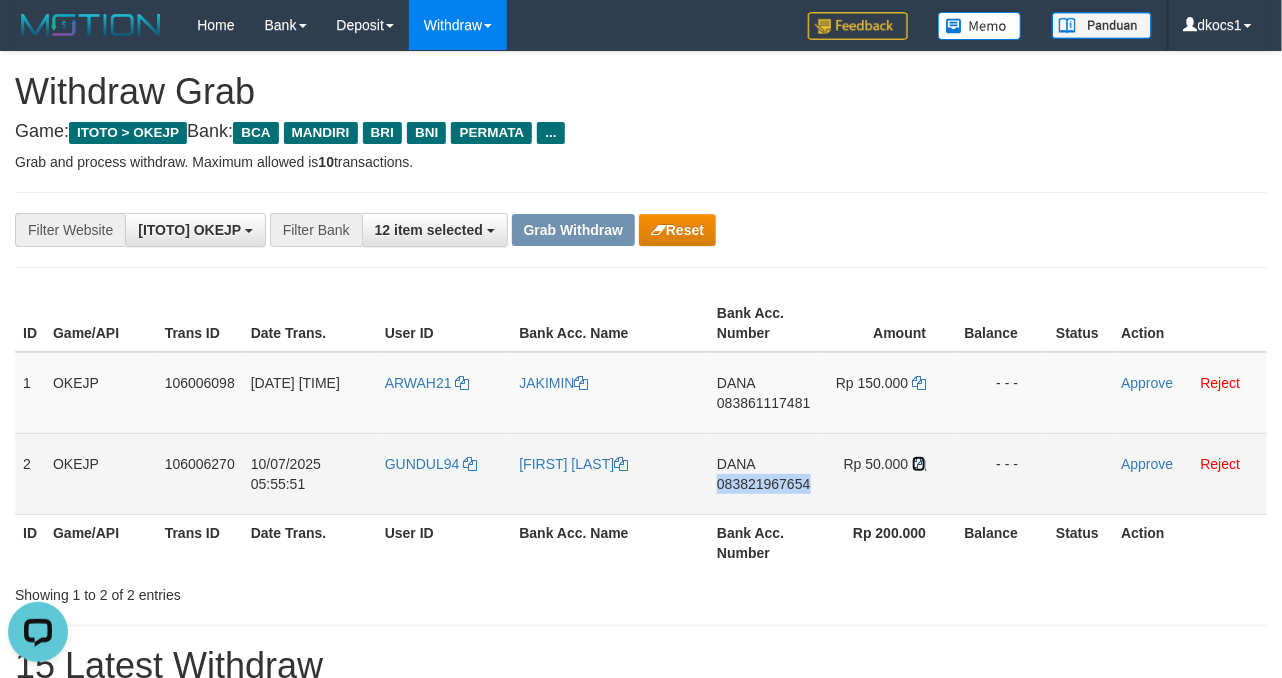 drag, startPoint x: 922, startPoint y: 463, endPoint x: 951, endPoint y: 499, distance: 46.227695 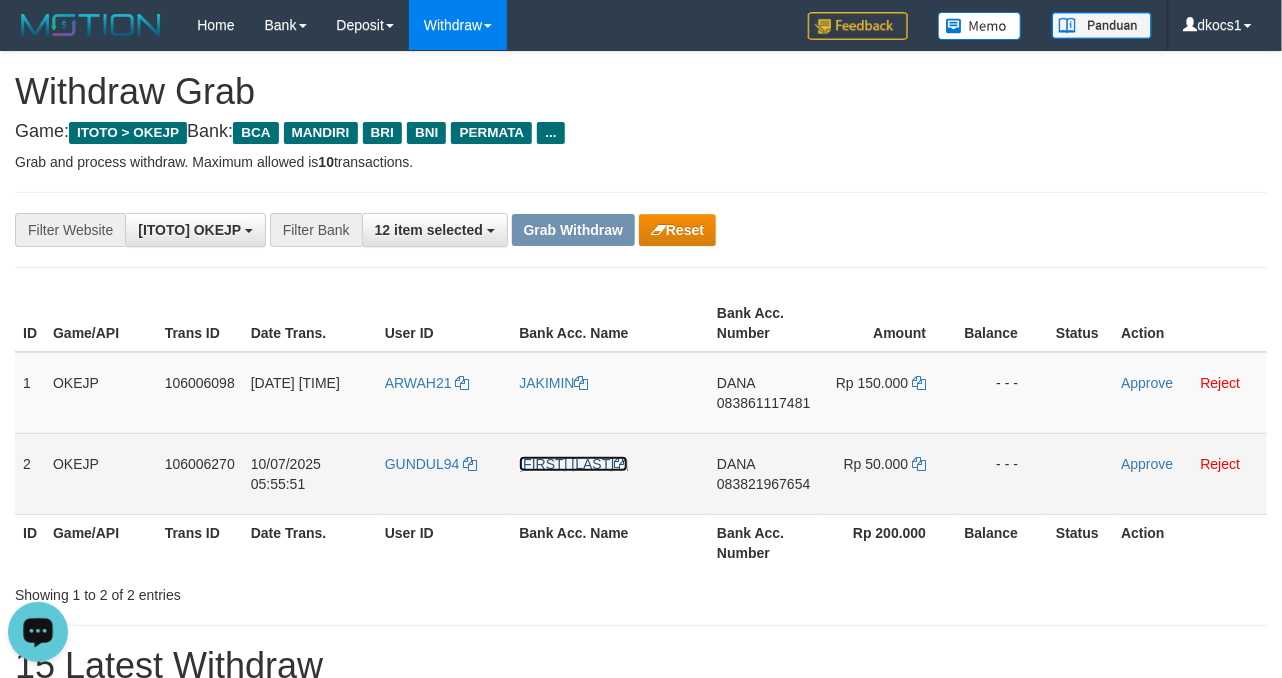 click on "[FIRST] [LAST]" at bounding box center (573, 464) 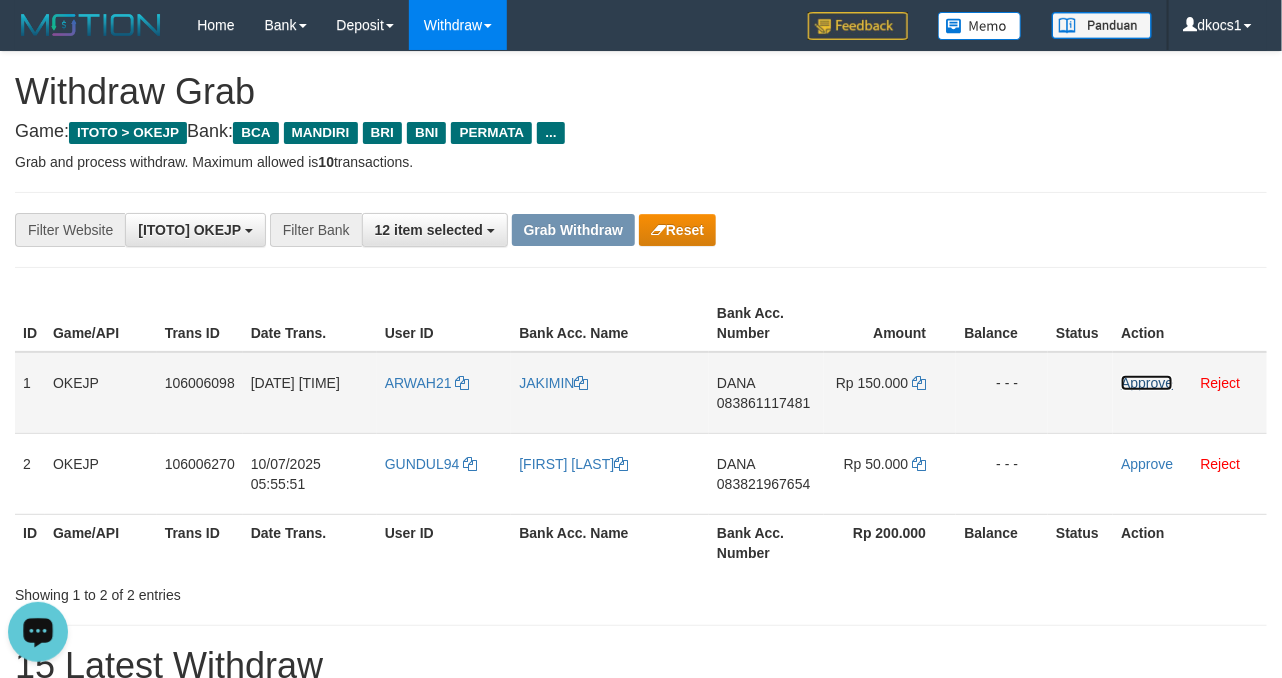 click on "Approve" at bounding box center [1147, 383] 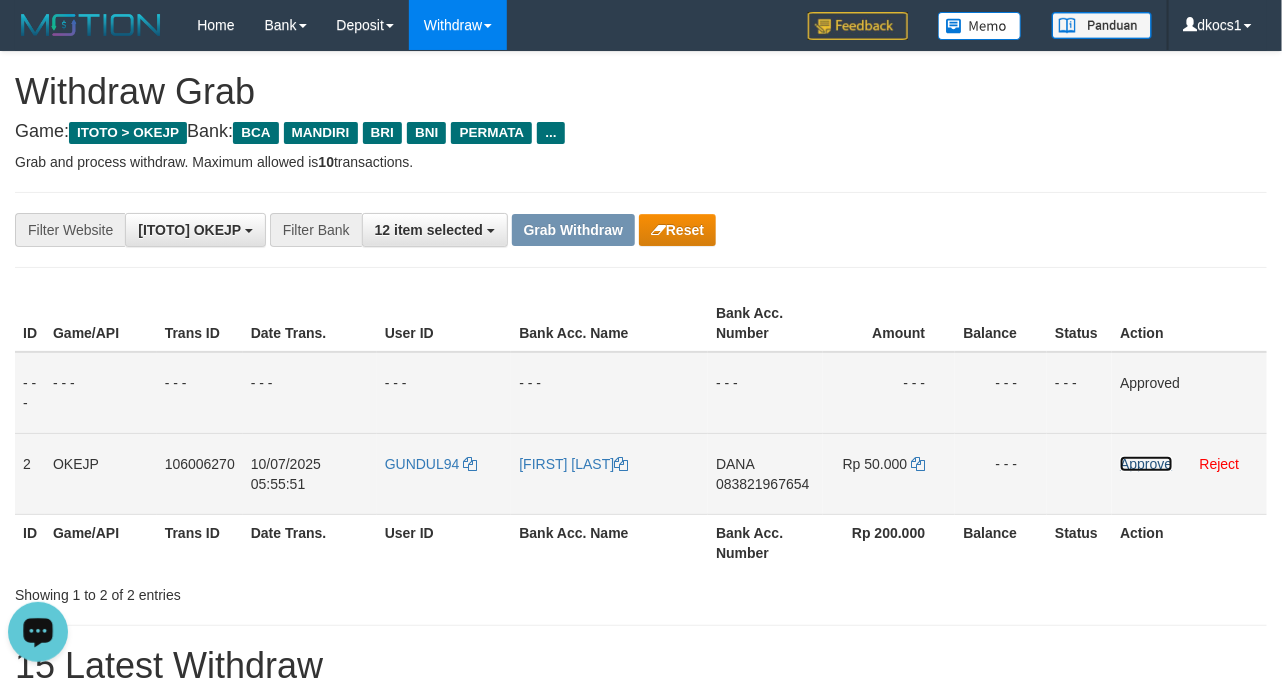 click on "Approve" at bounding box center [1146, 464] 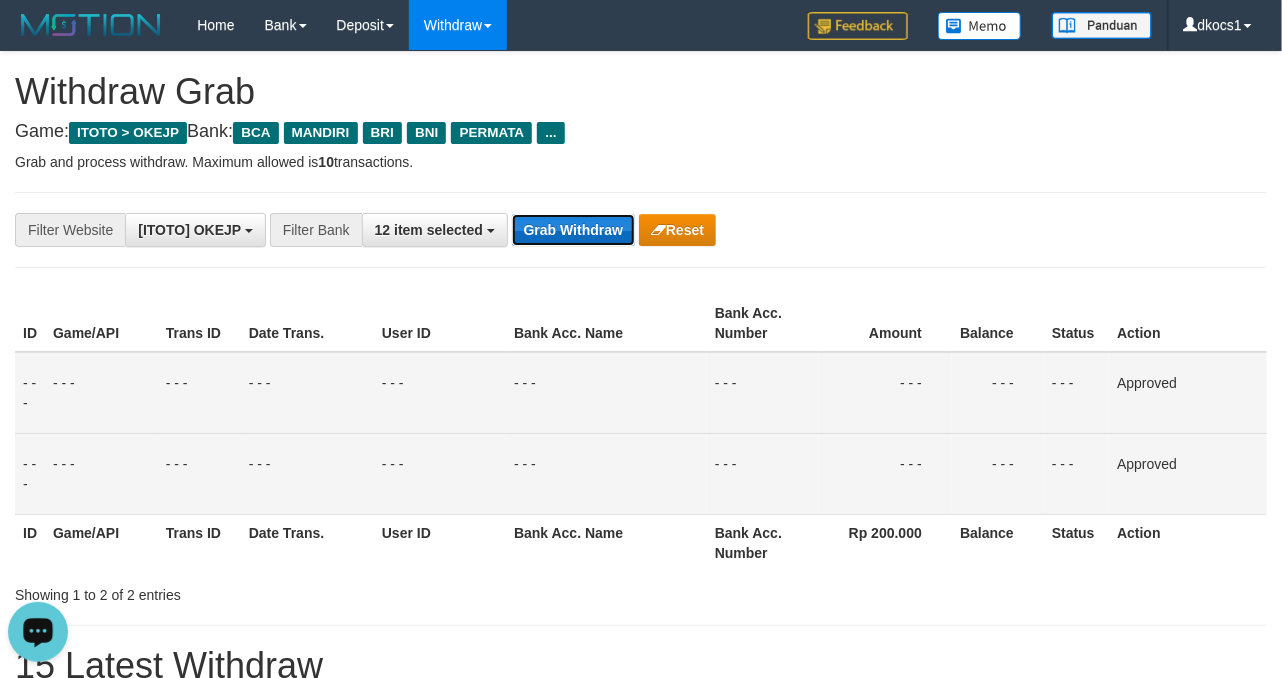 click on "Grab Withdraw" at bounding box center (573, 230) 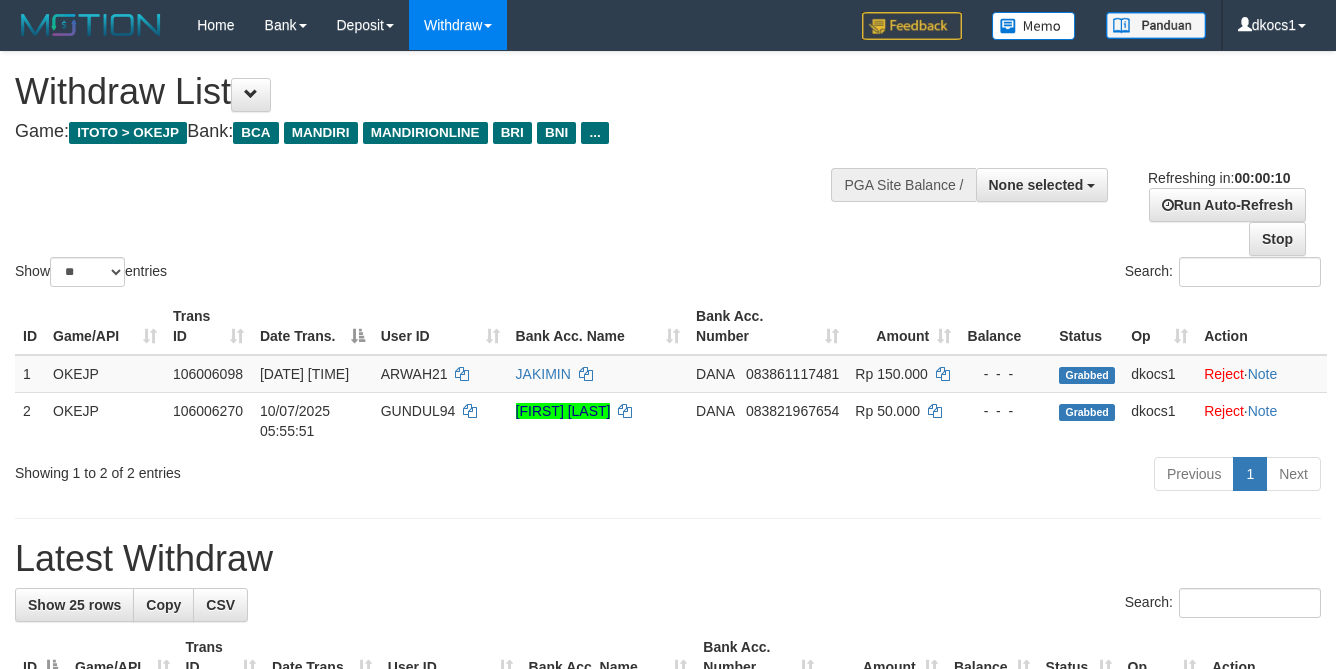 scroll, scrollTop: 0, scrollLeft: 0, axis: both 